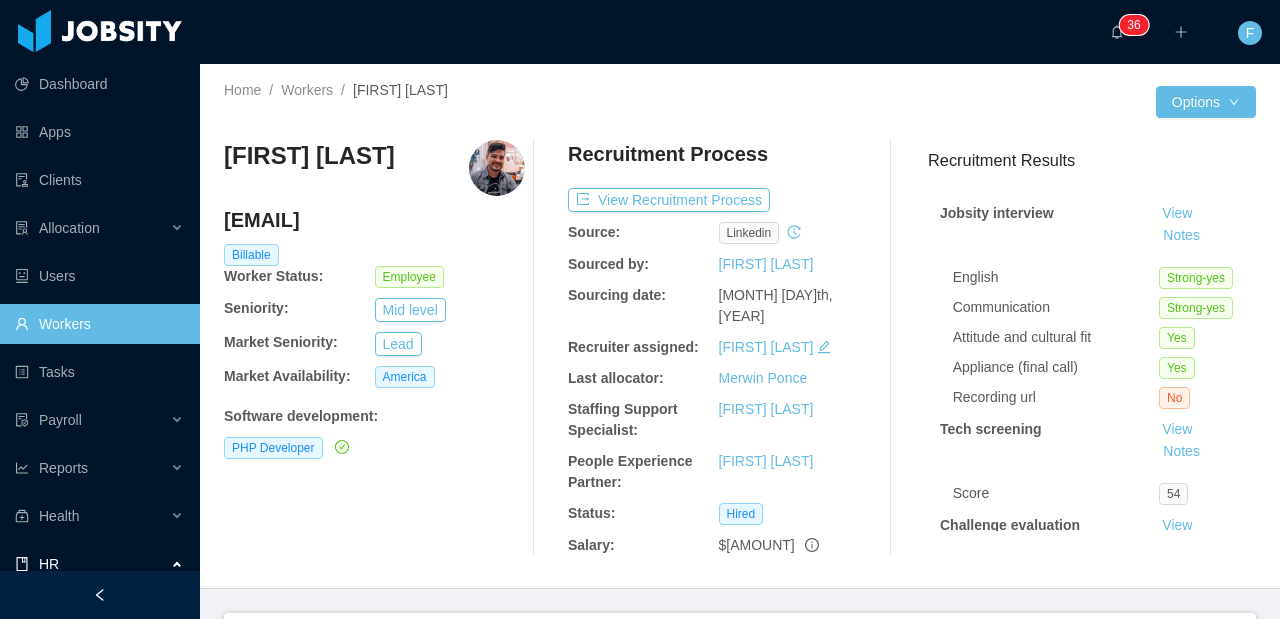 scroll, scrollTop: 0, scrollLeft: 0, axis: both 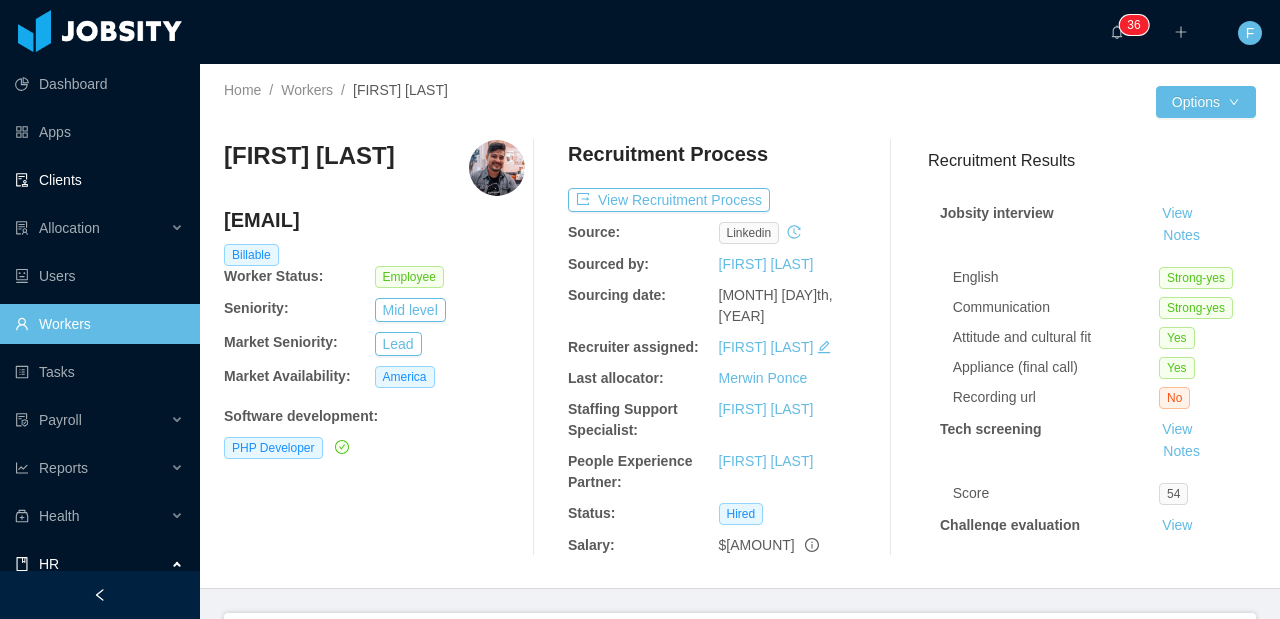 click on "Clients" at bounding box center (99, 180) 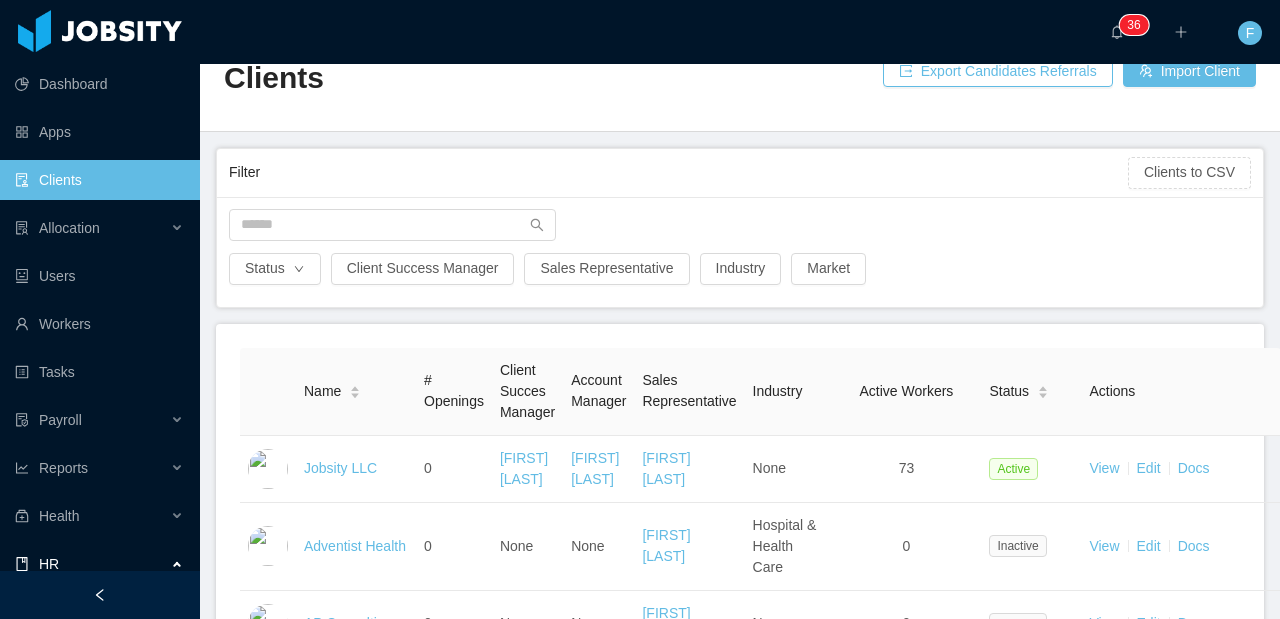 scroll, scrollTop: 0, scrollLeft: 0, axis: both 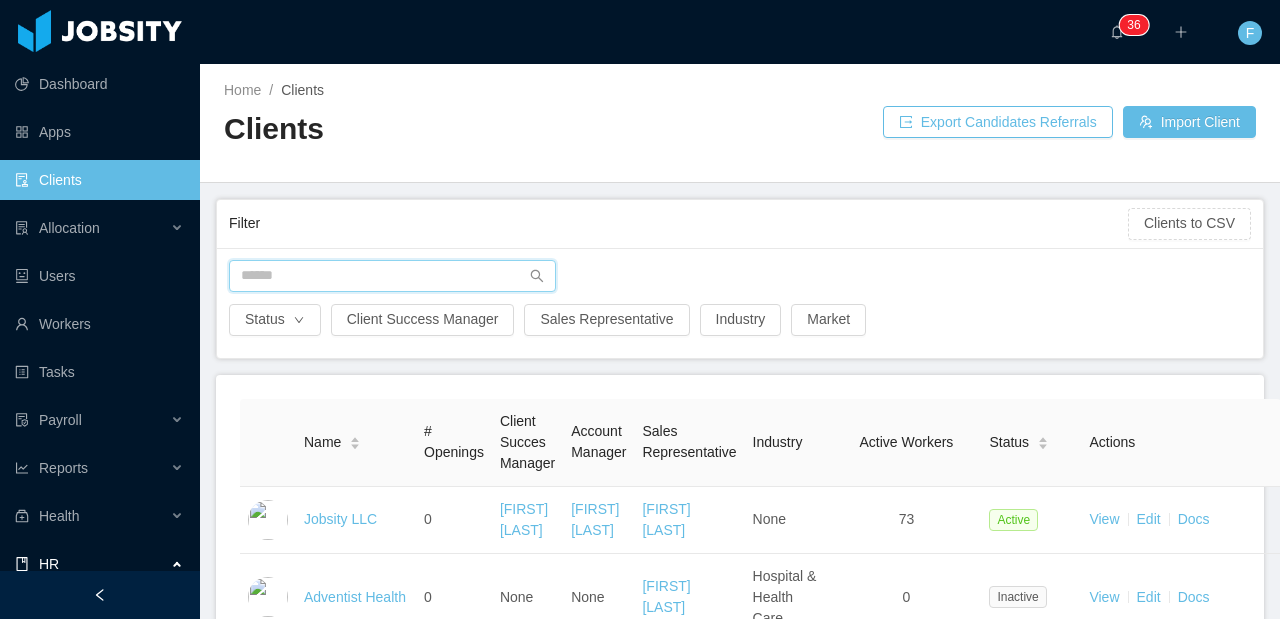 click at bounding box center (392, 276) 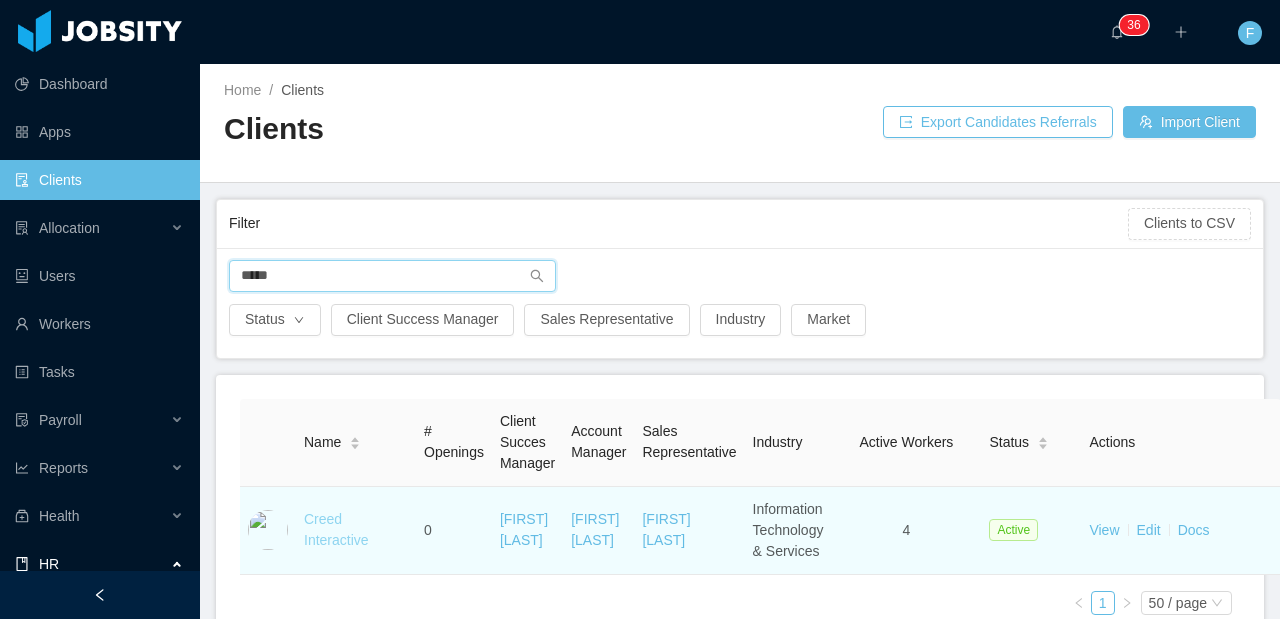 type on "*****" 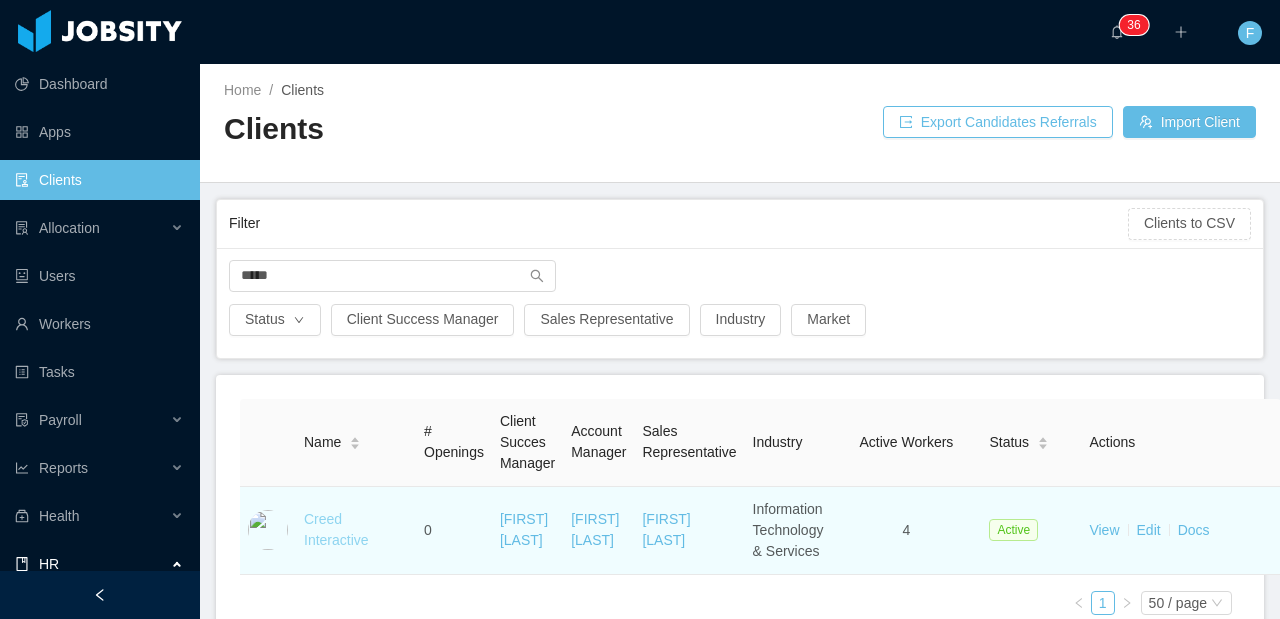 click on "Creed Interactive" at bounding box center [336, 529] 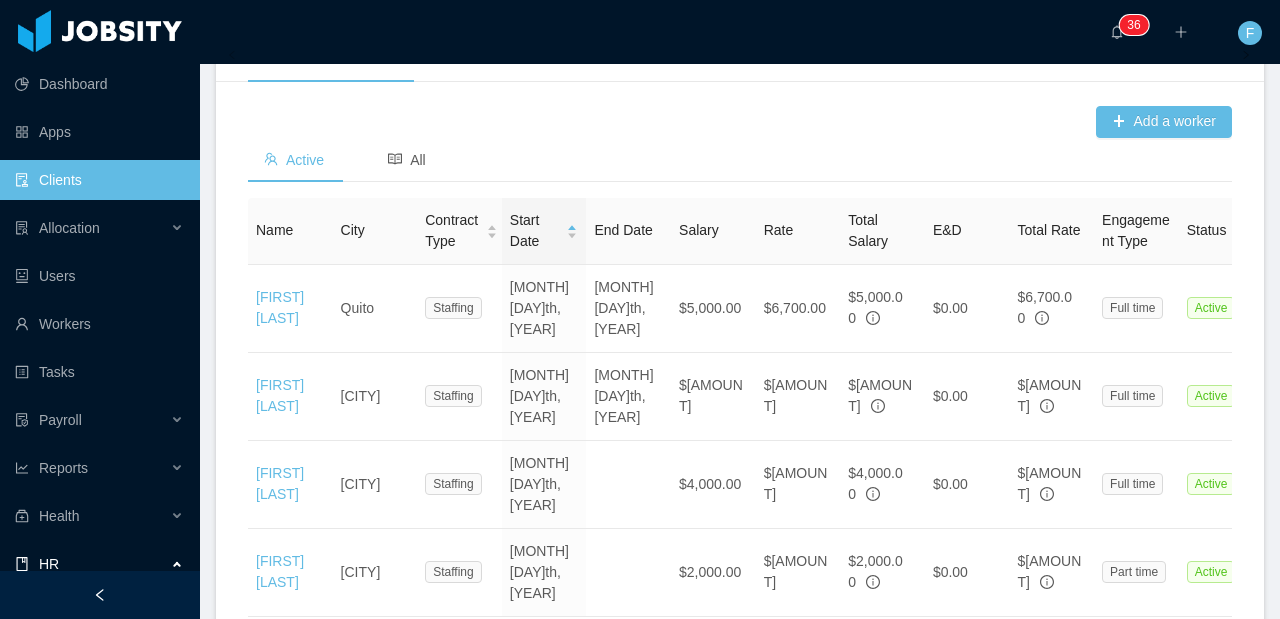 scroll, scrollTop: 775, scrollLeft: 0, axis: vertical 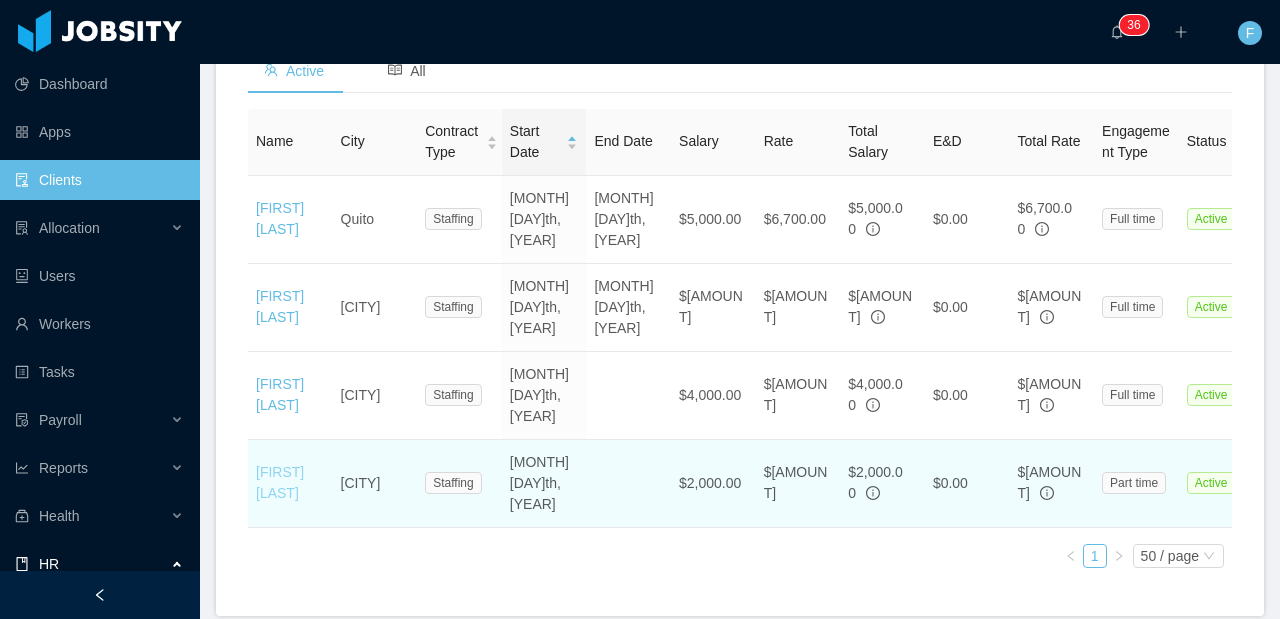 click on "[FIRST] [LAST]" at bounding box center (280, 482) 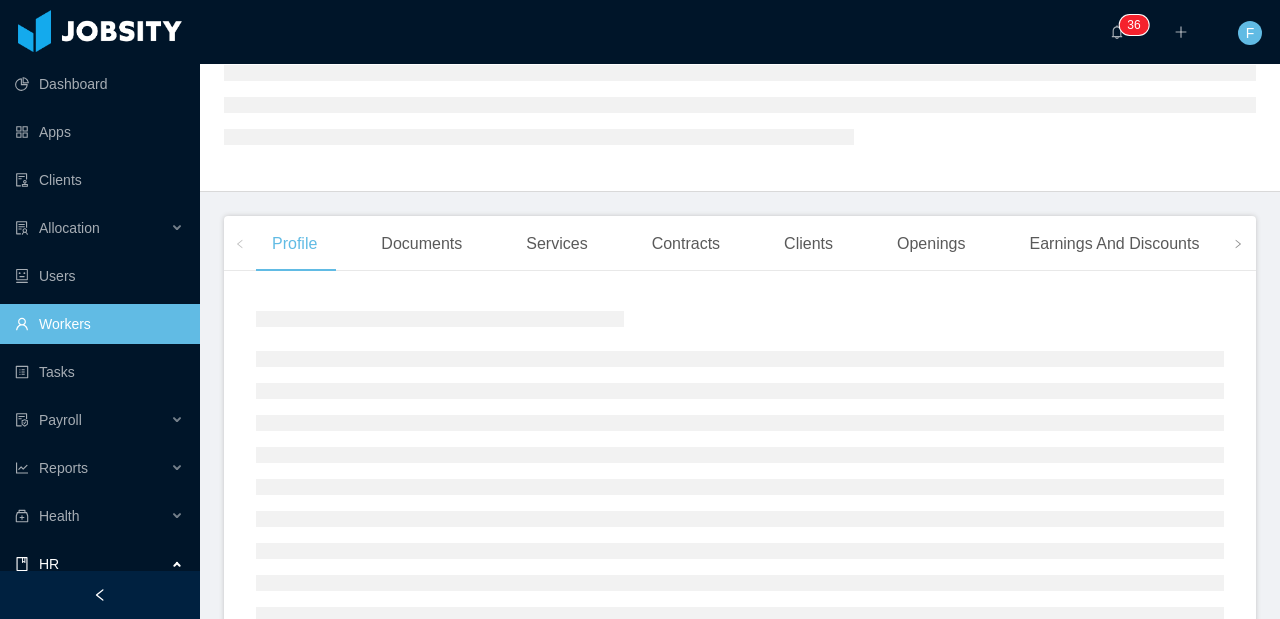 scroll, scrollTop: 219, scrollLeft: 0, axis: vertical 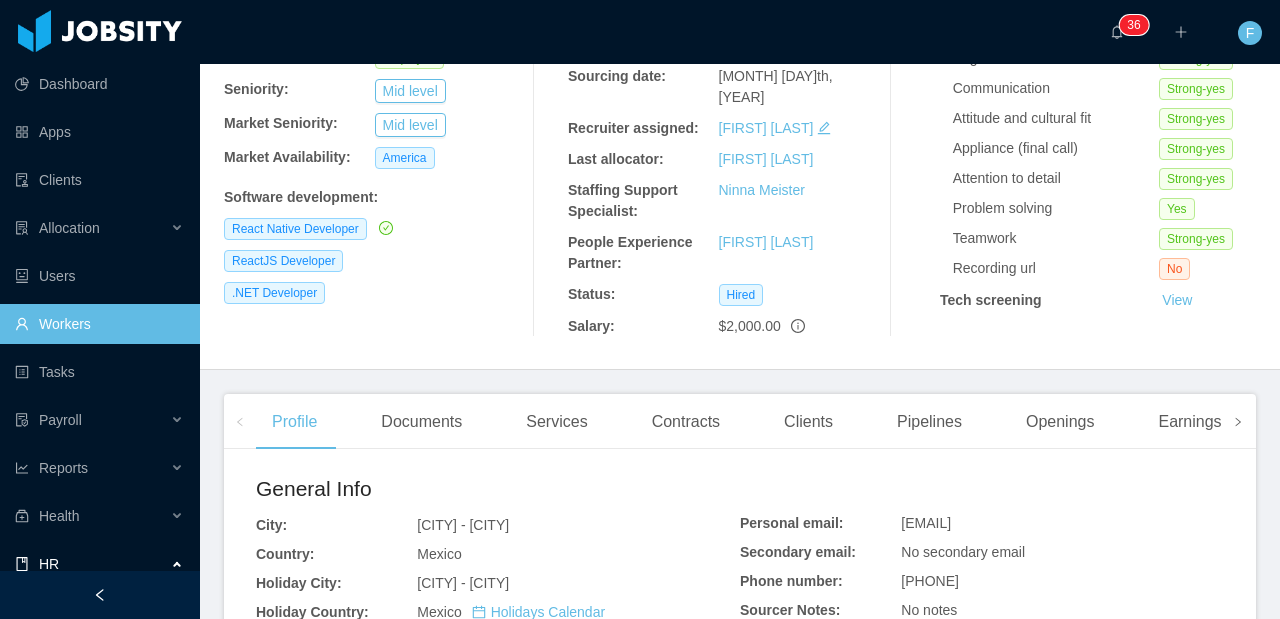 click 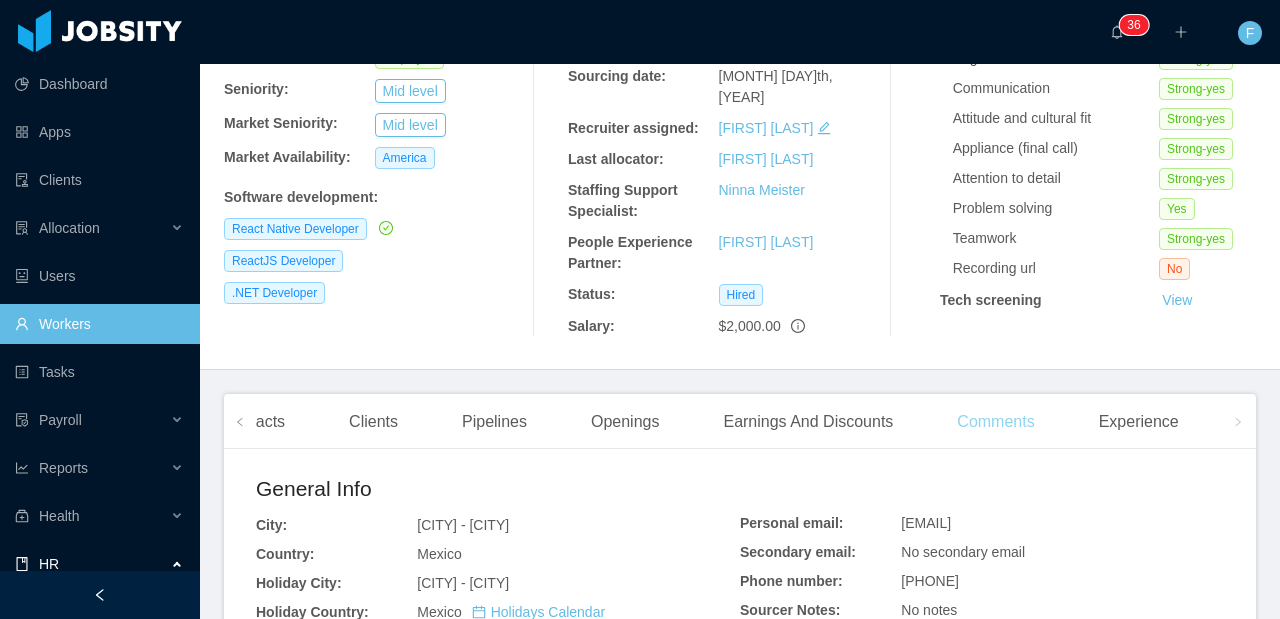 click on "Comments" at bounding box center [995, 422] 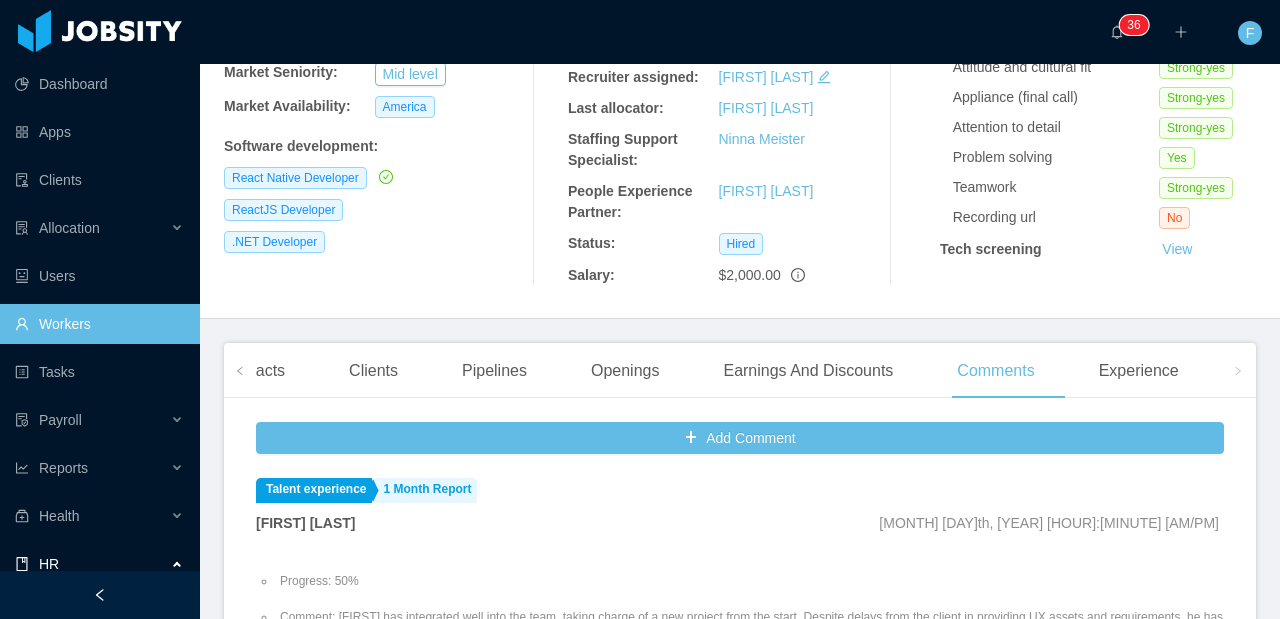 scroll, scrollTop: 379, scrollLeft: 0, axis: vertical 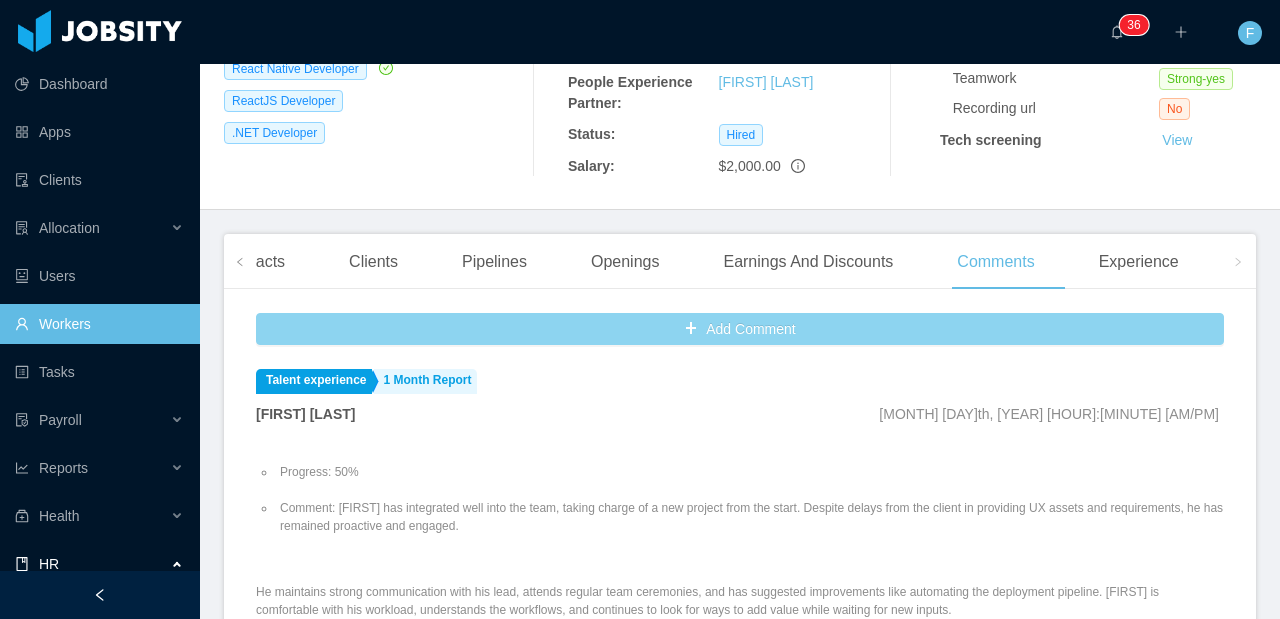 click on "Add Comment" at bounding box center (740, 329) 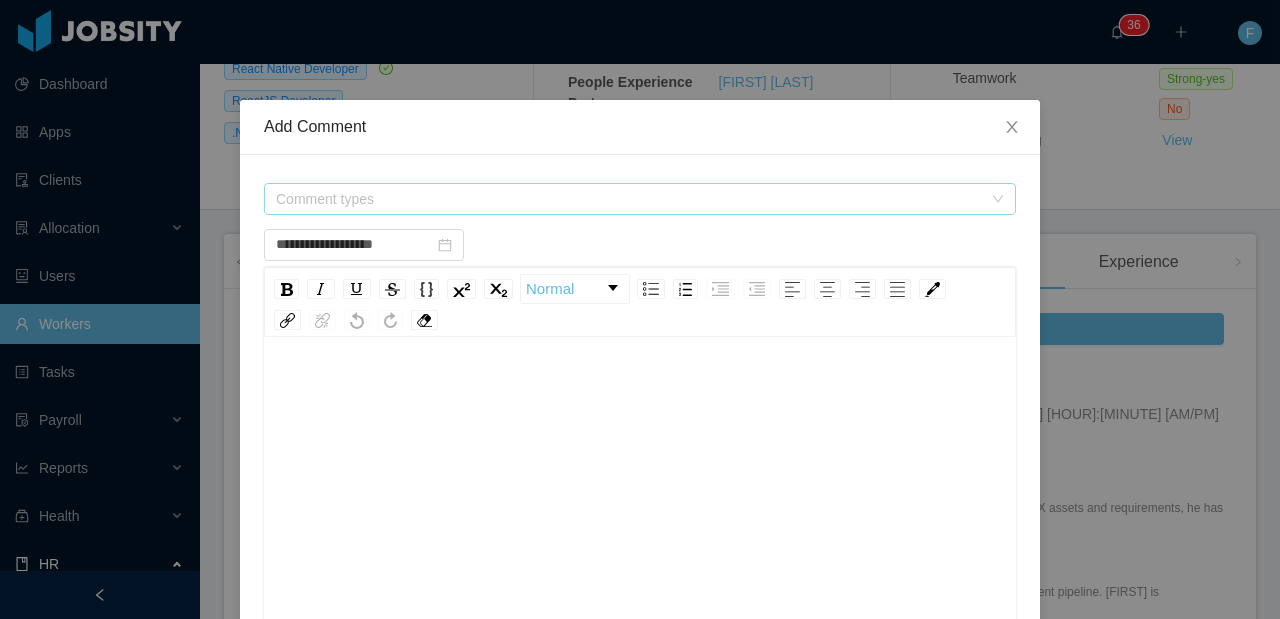 click on "Comment types" at bounding box center (629, 199) 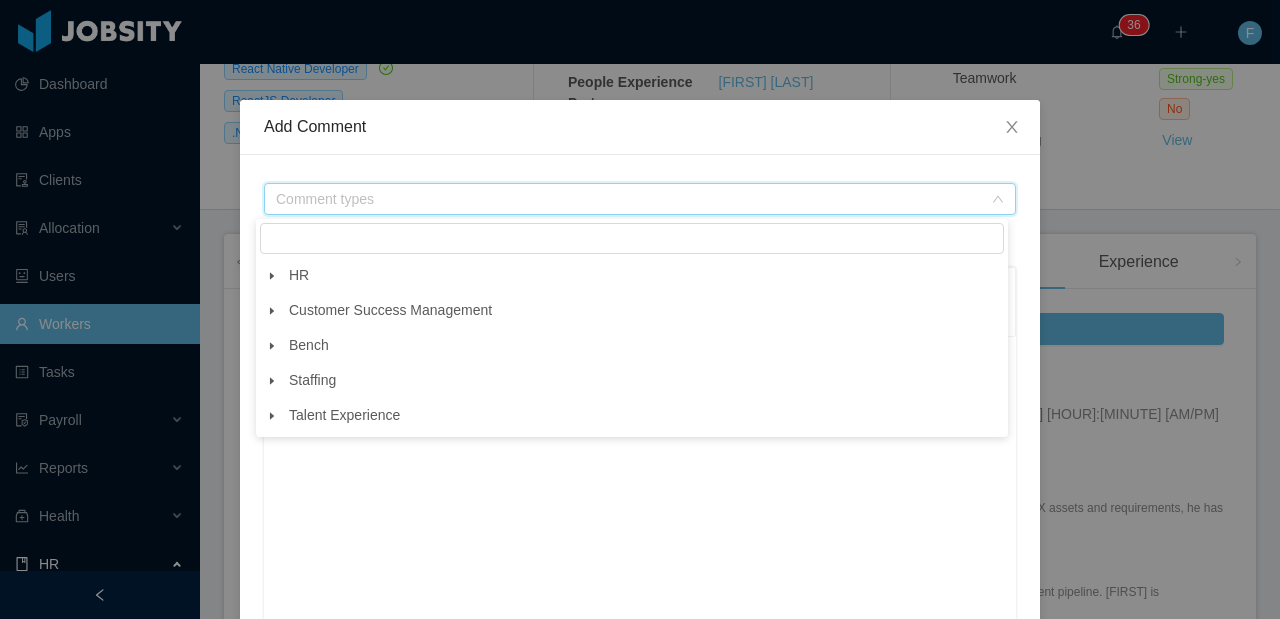 click 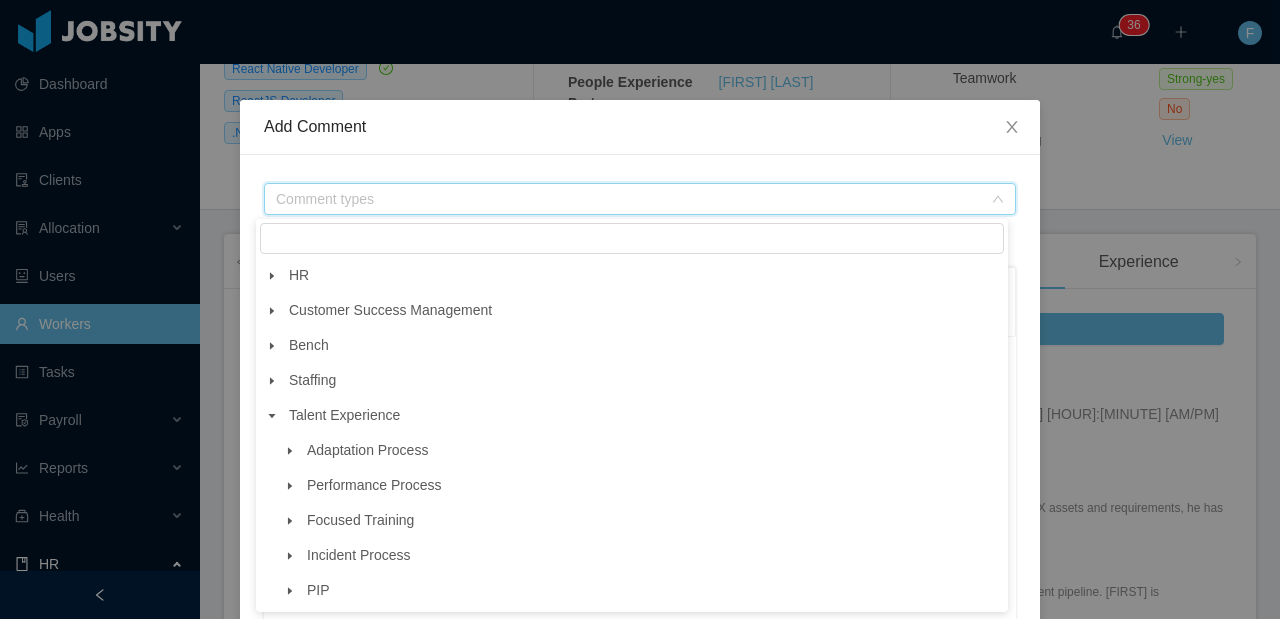 click on "Incident Process" at bounding box center [653, 555] 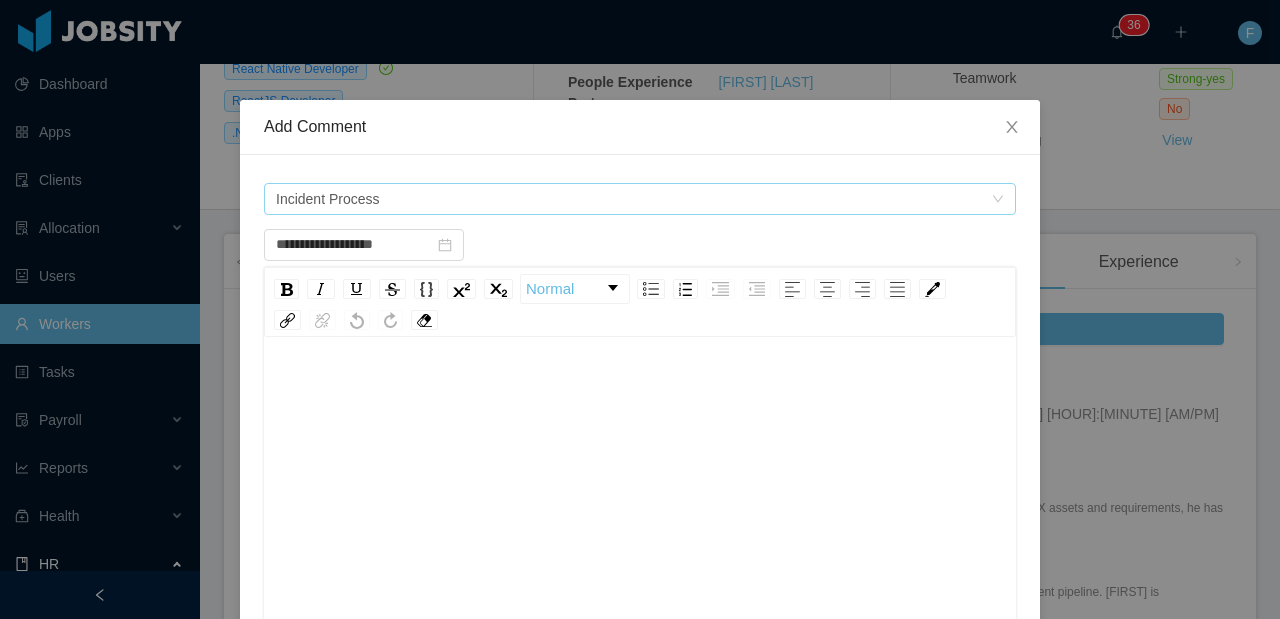click on "Incident Process" at bounding box center (328, 199) 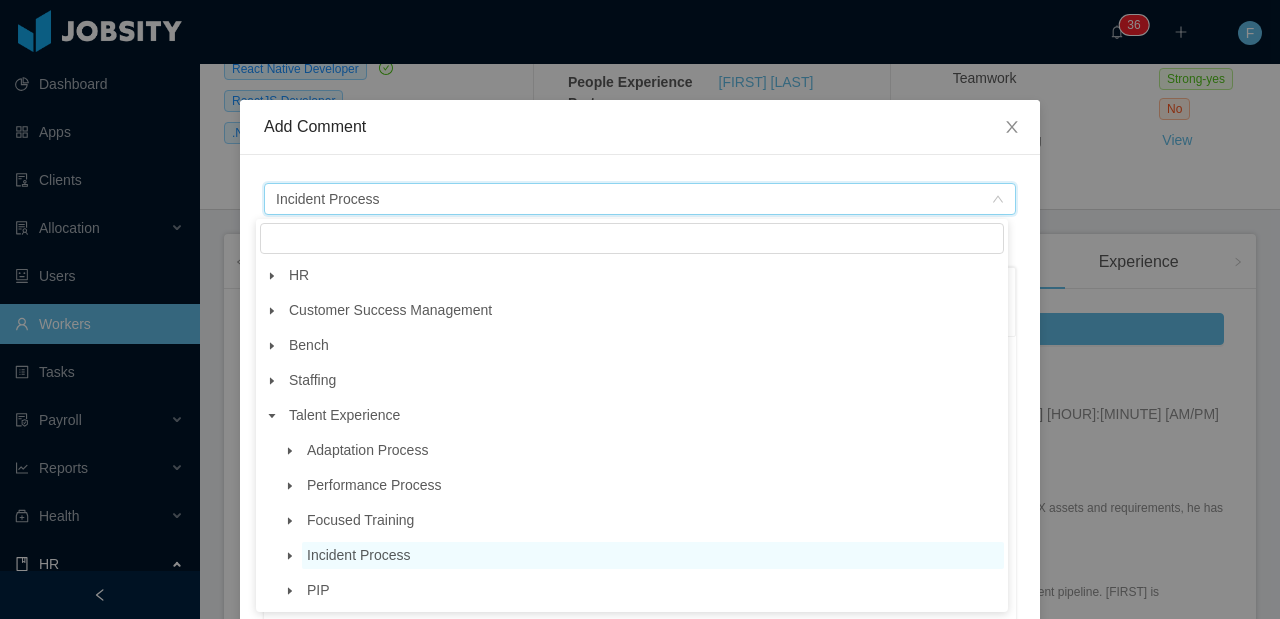 click 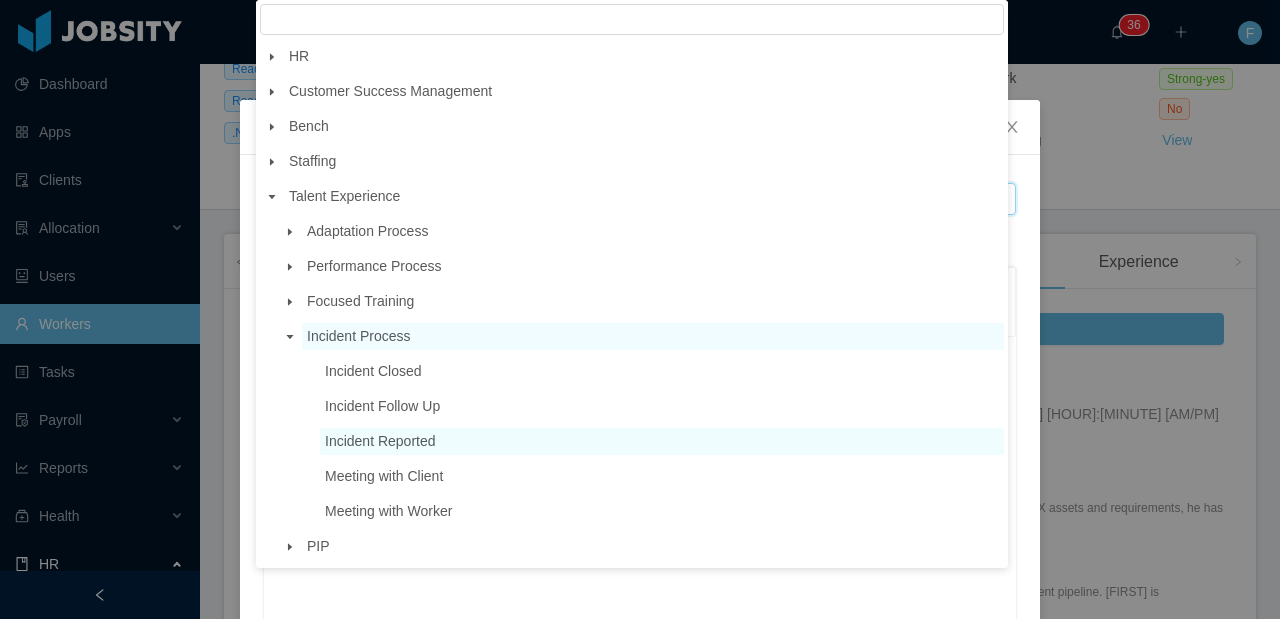click on "Incident Reported" at bounding box center (380, 441) 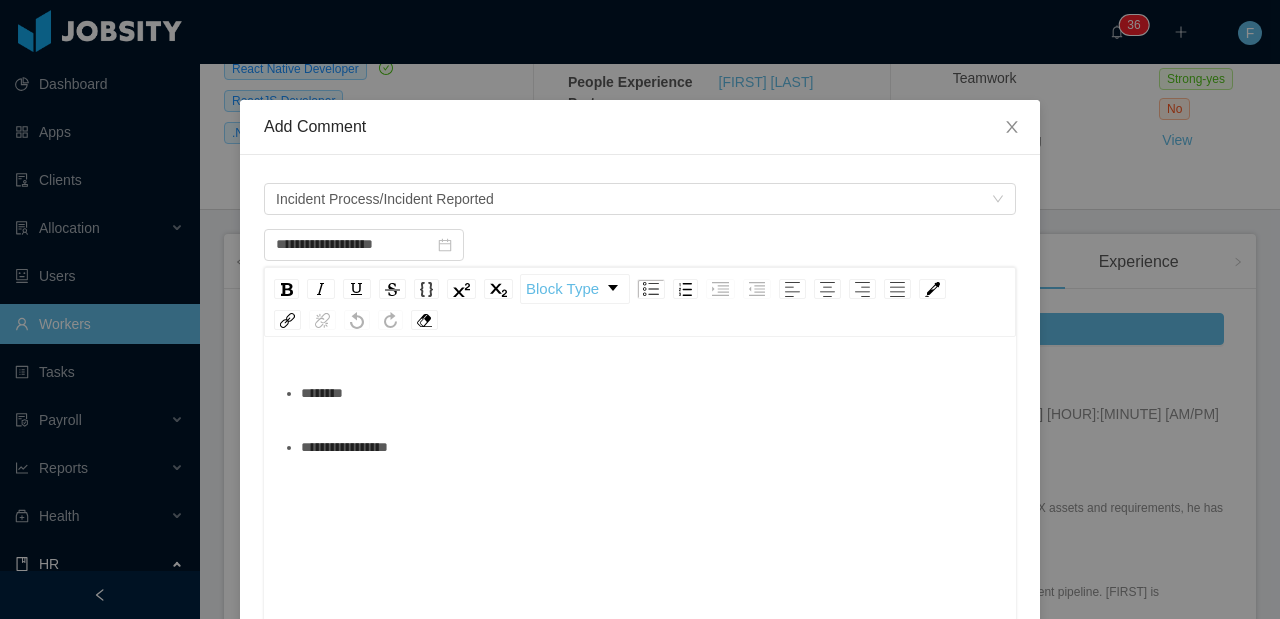 click on "********" at bounding box center [651, 393] 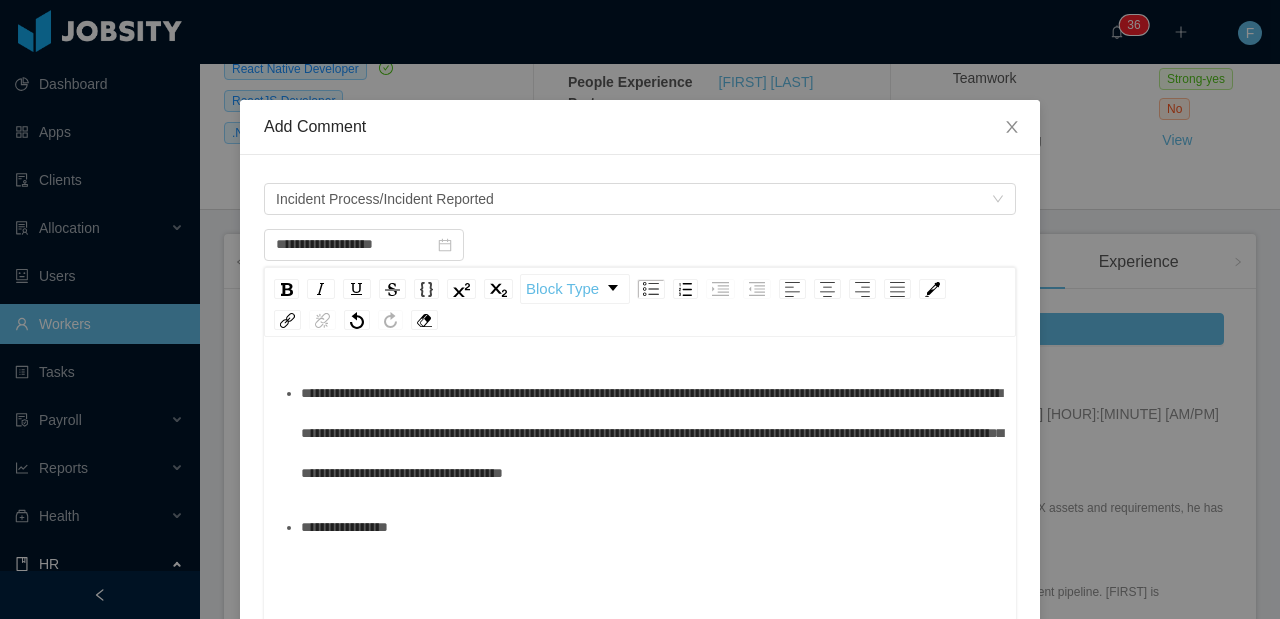 click on "**********" at bounding box center [652, 433] 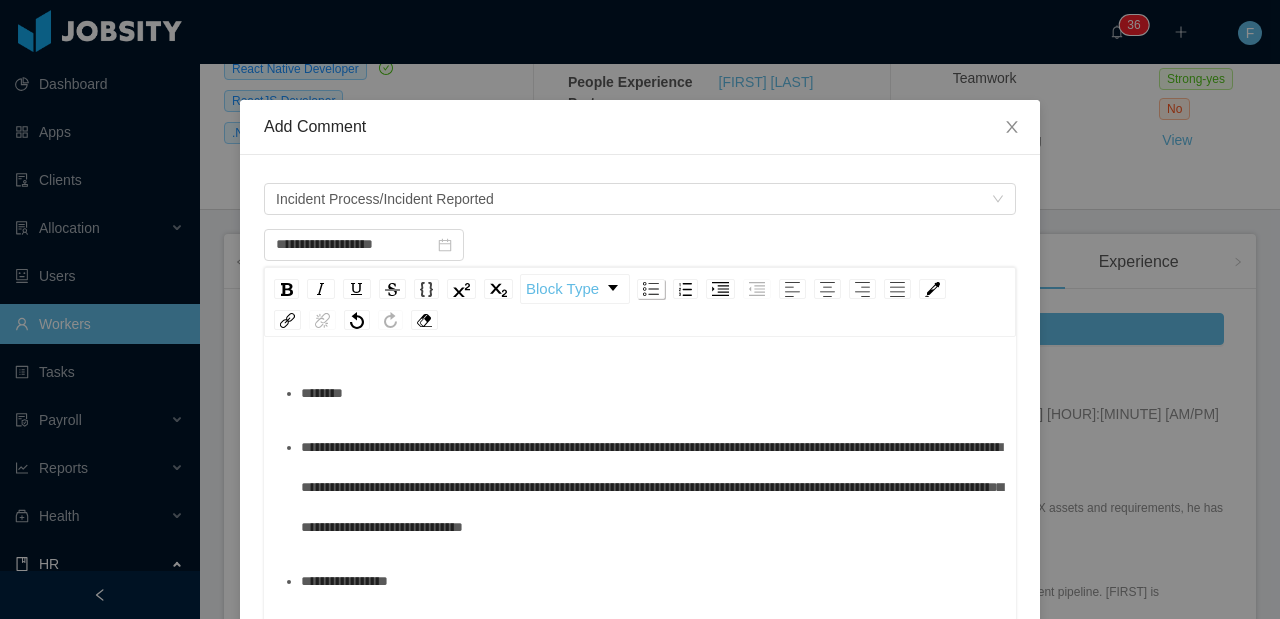 click at bounding box center [651, 289] 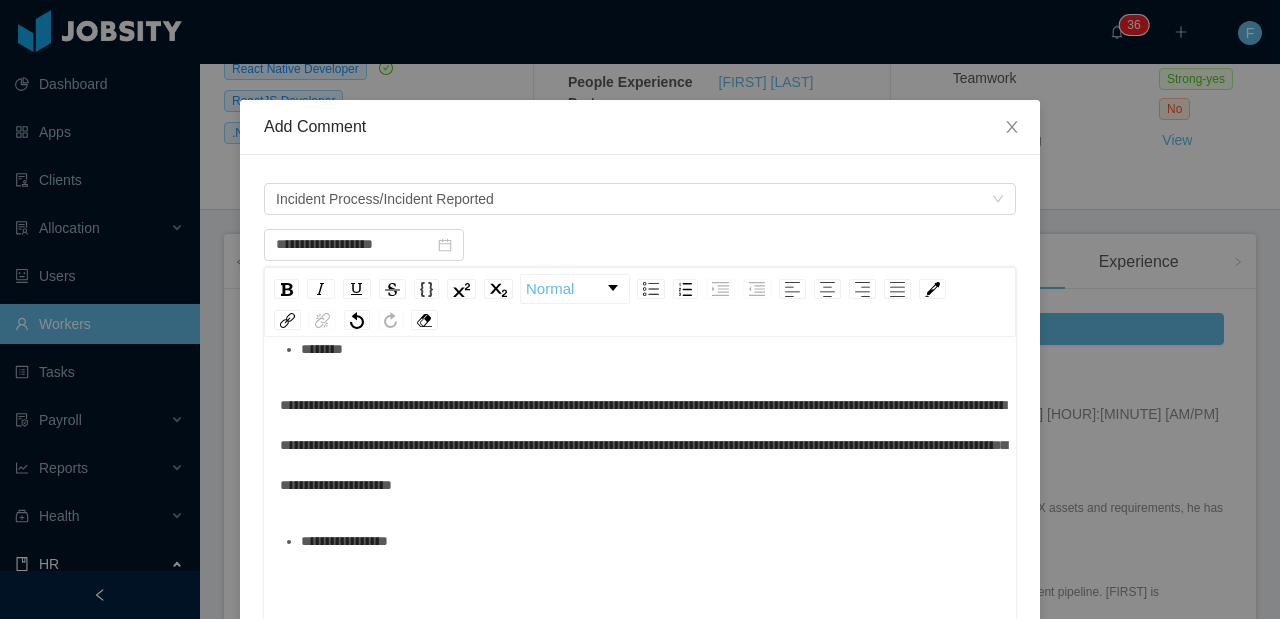 scroll, scrollTop: 46, scrollLeft: 0, axis: vertical 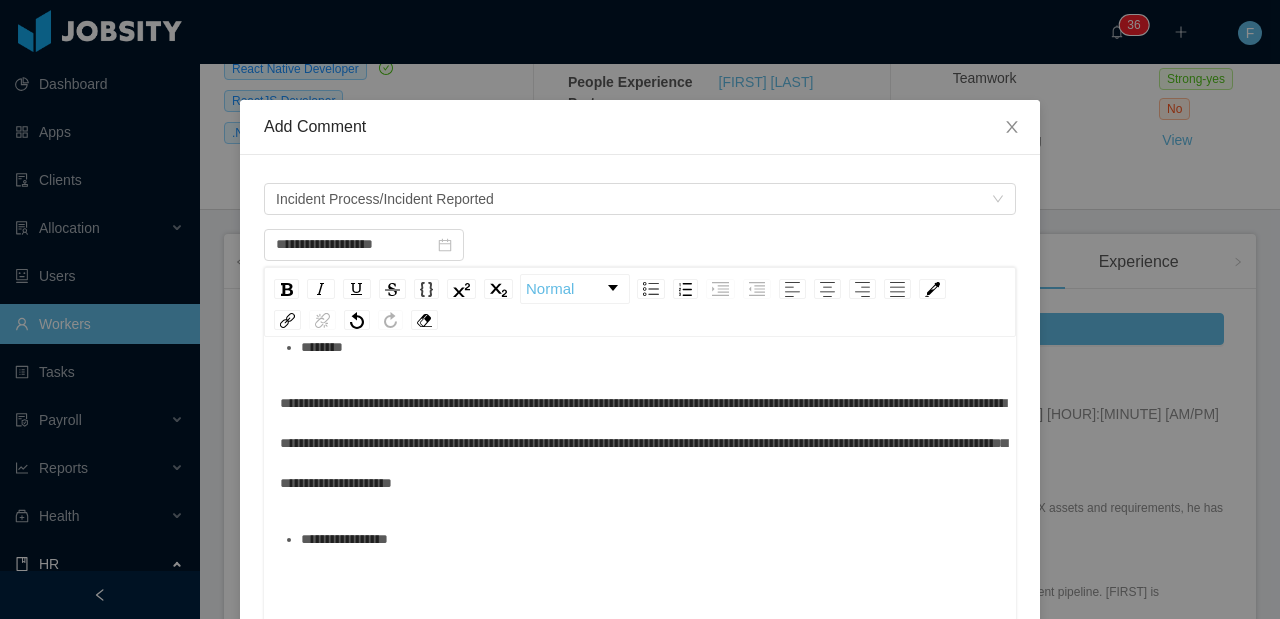 click on "**********" at bounding box center [651, 539] 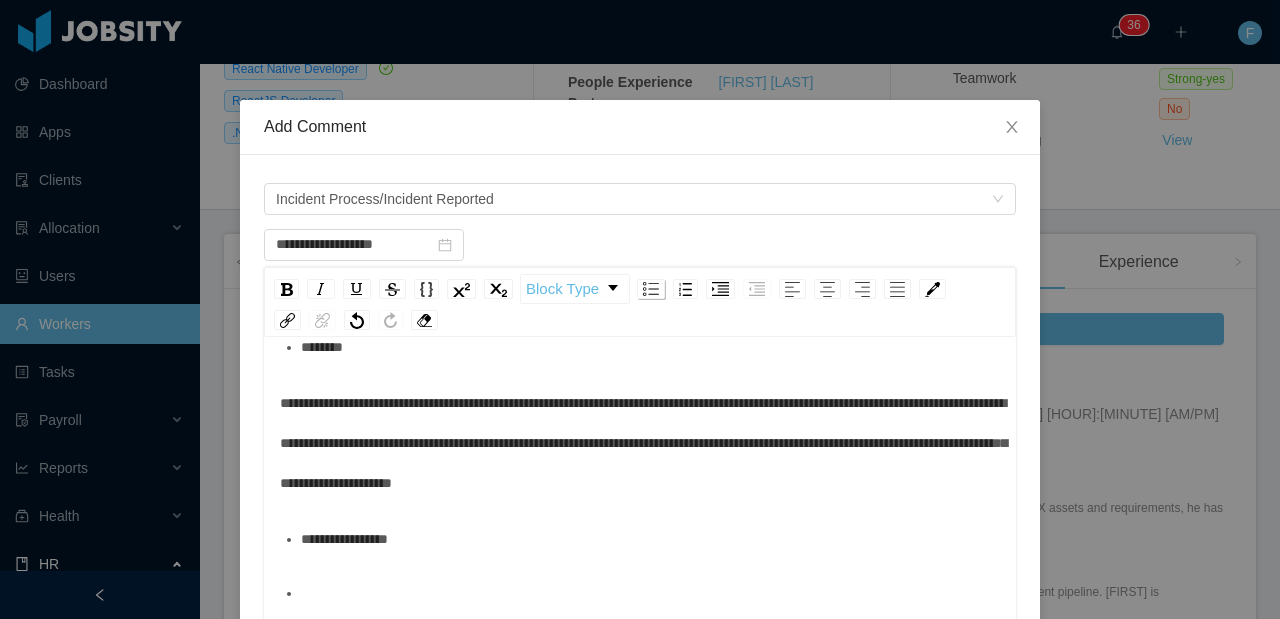 click at bounding box center (651, 289) 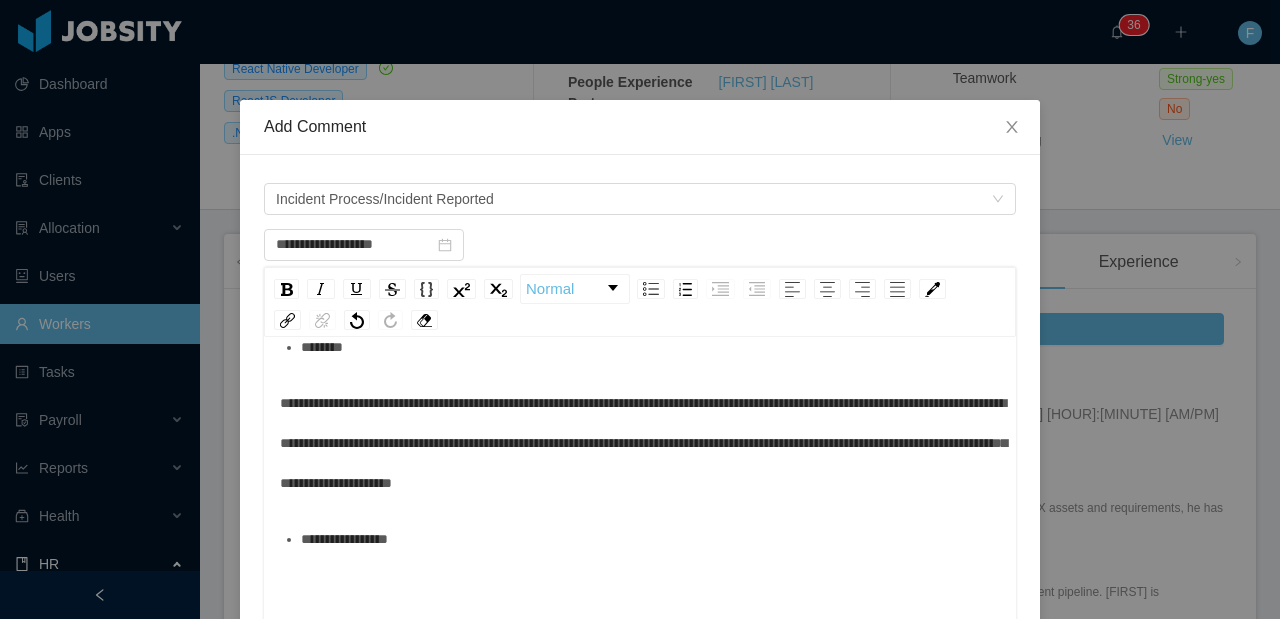 type on "**********" 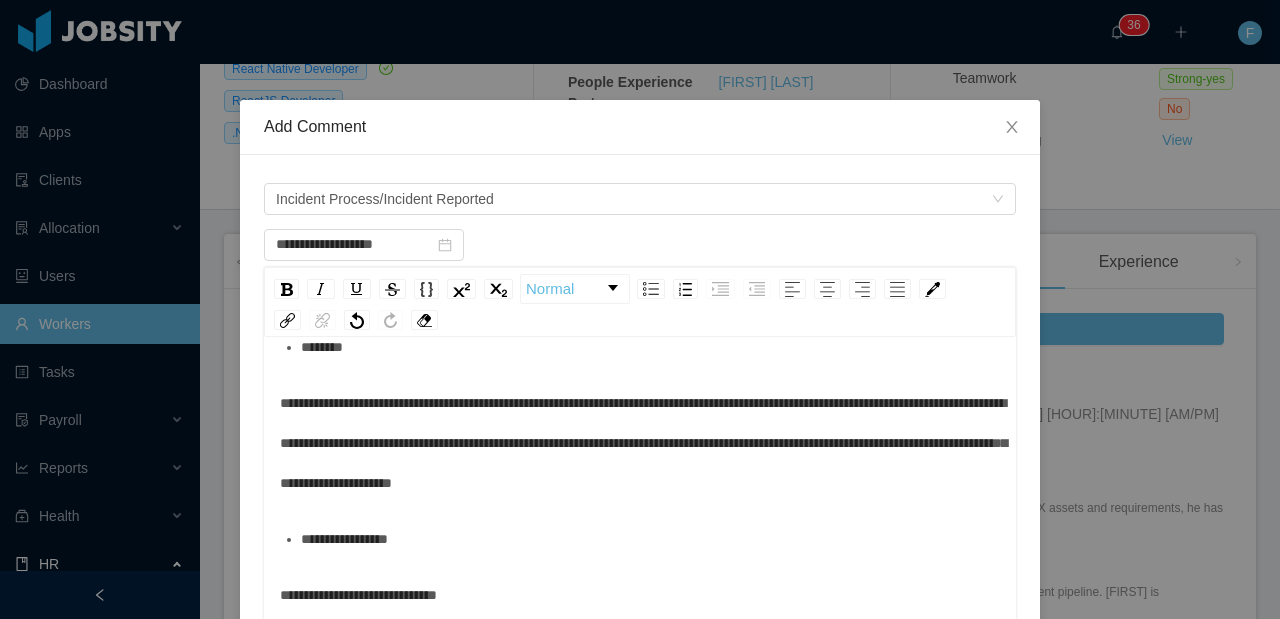 click on "**********" at bounding box center [358, 595] 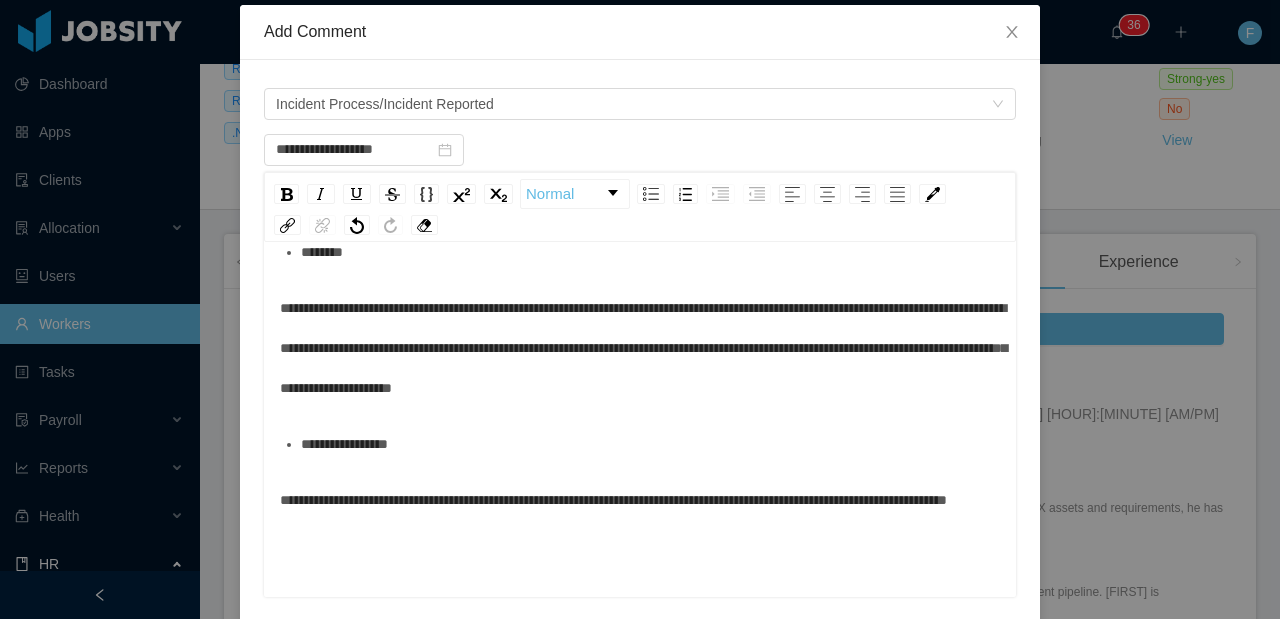 scroll, scrollTop: 156, scrollLeft: 0, axis: vertical 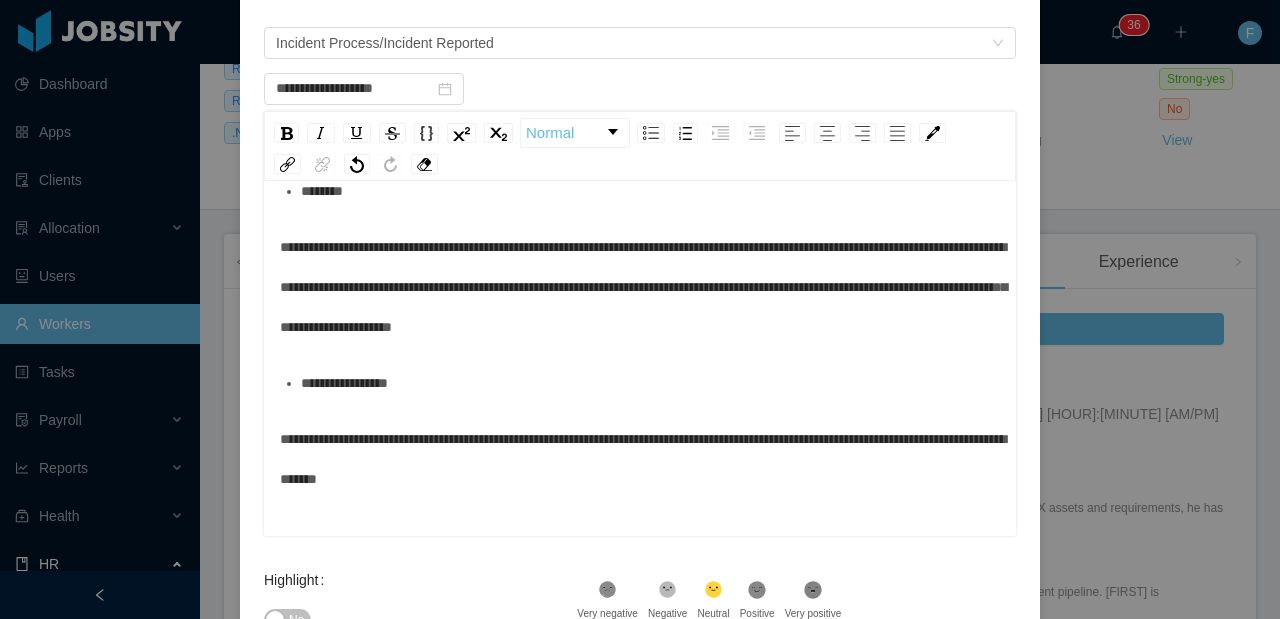 click on ".st1{fill:#262626}" at bounding box center [667, 593] 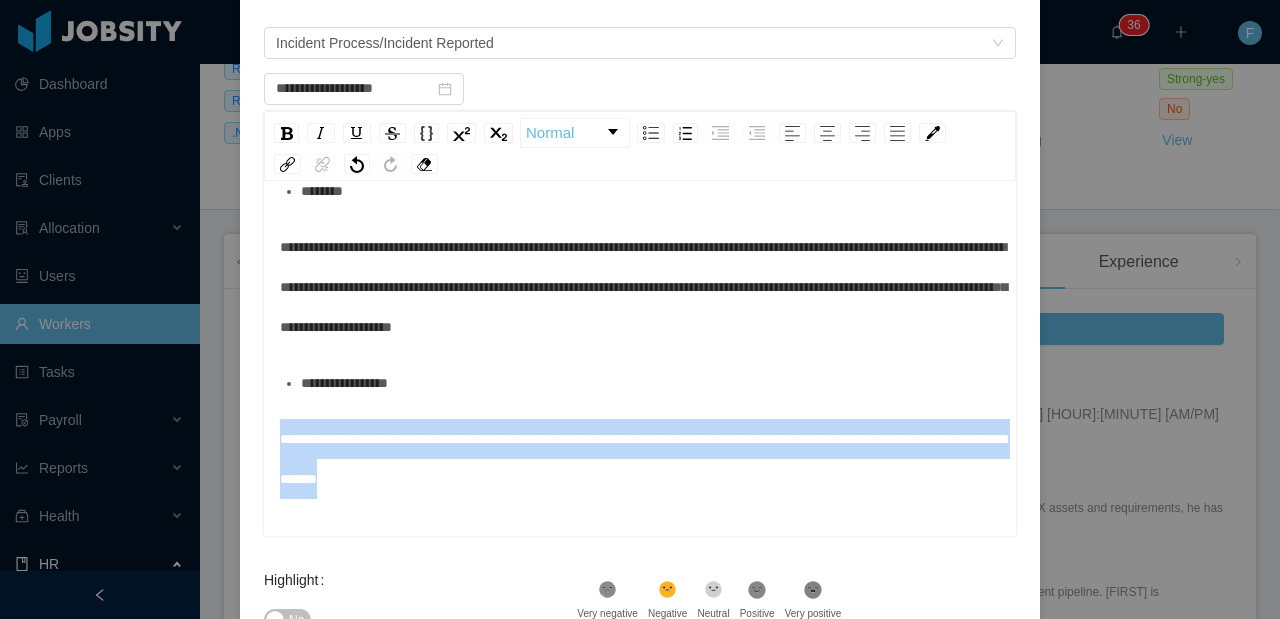 drag, startPoint x: 528, startPoint y: 472, endPoint x: 251, endPoint y: 442, distance: 278.6198 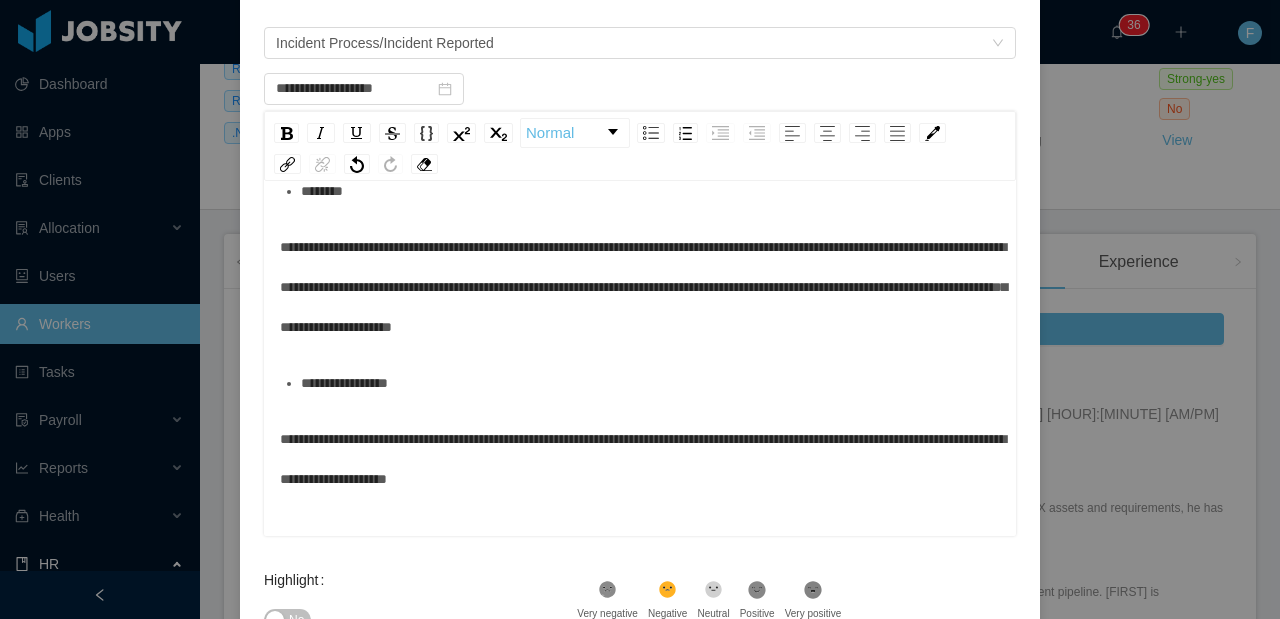 scroll, scrollTop: 302, scrollLeft: 0, axis: vertical 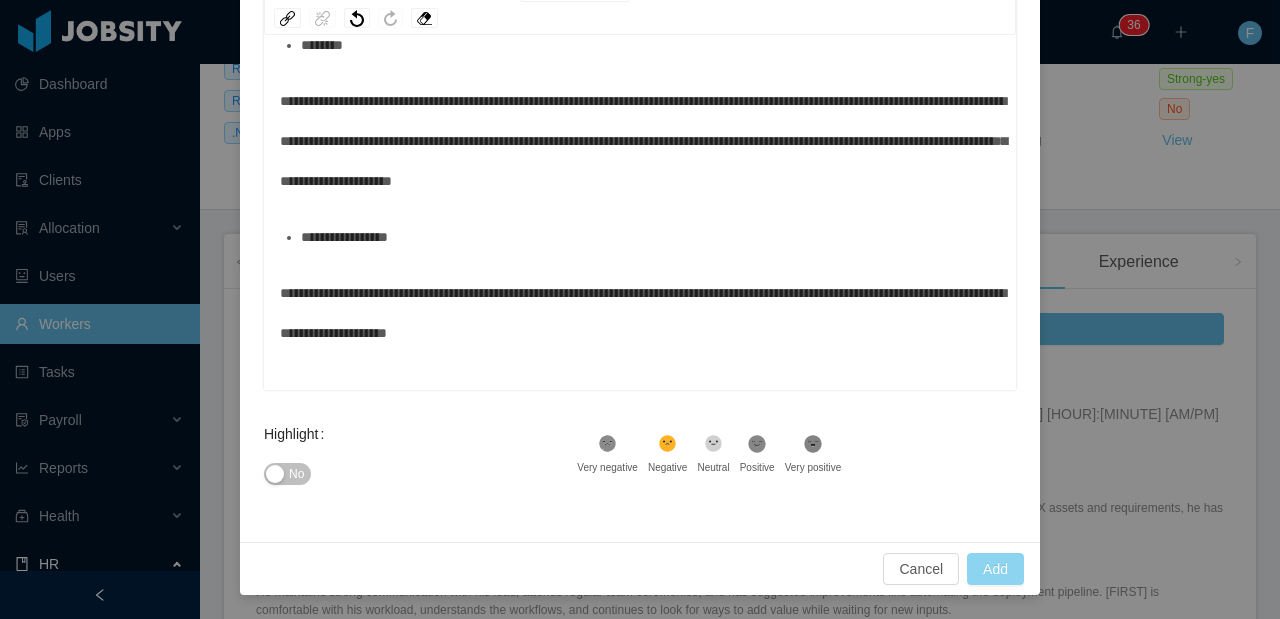 type on "**********" 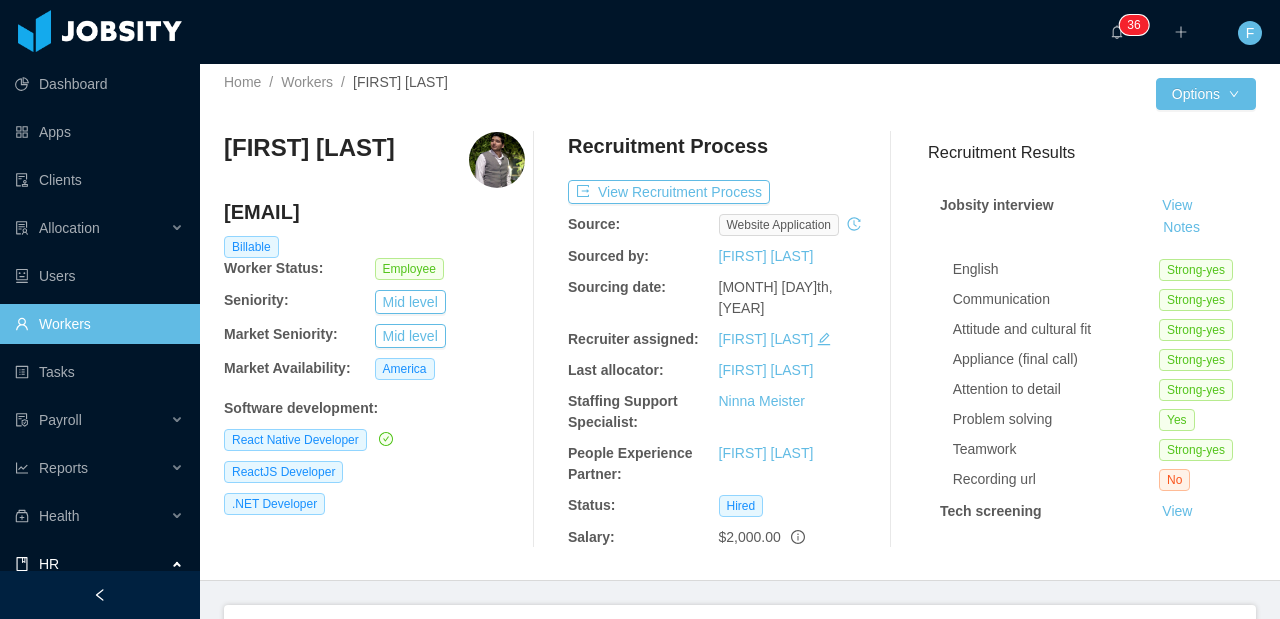 scroll, scrollTop: 0, scrollLeft: 0, axis: both 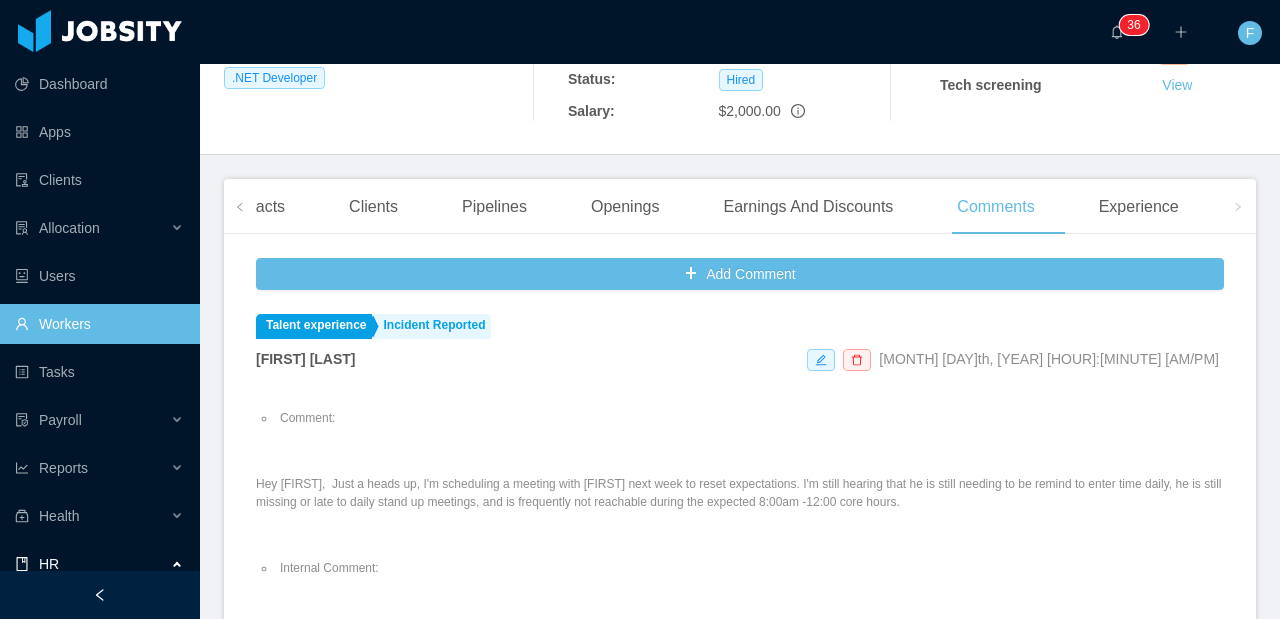 click on "Clients" at bounding box center (373, 207) 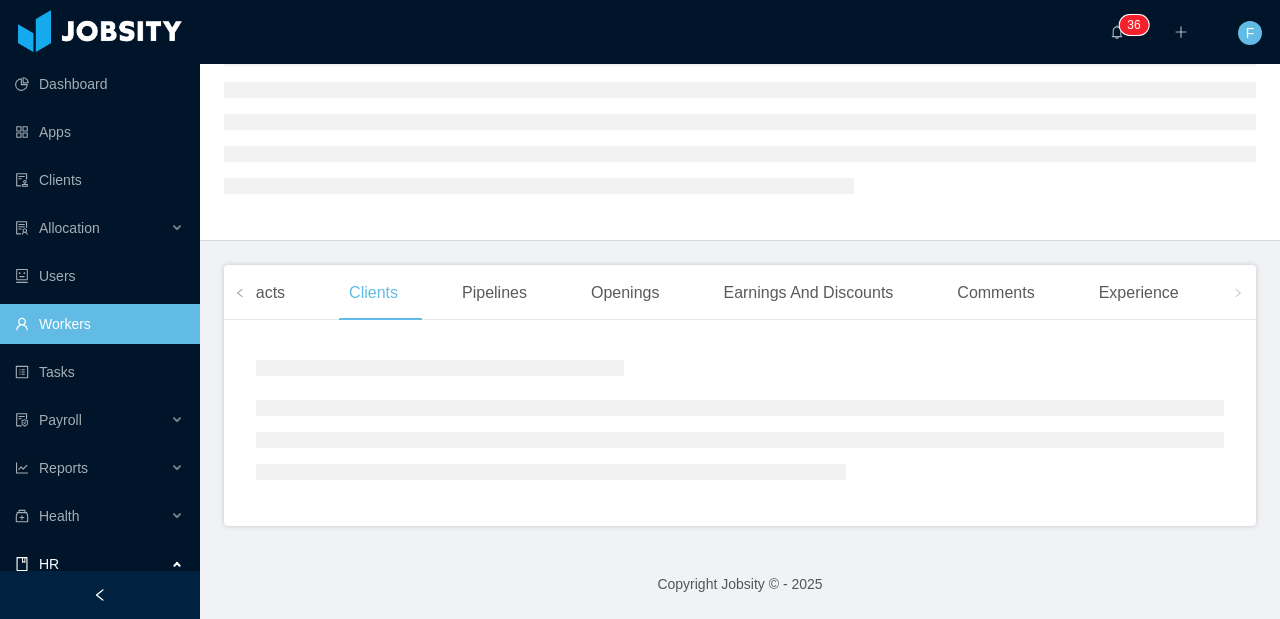 scroll, scrollTop: 178, scrollLeft: 0, axis: vertical 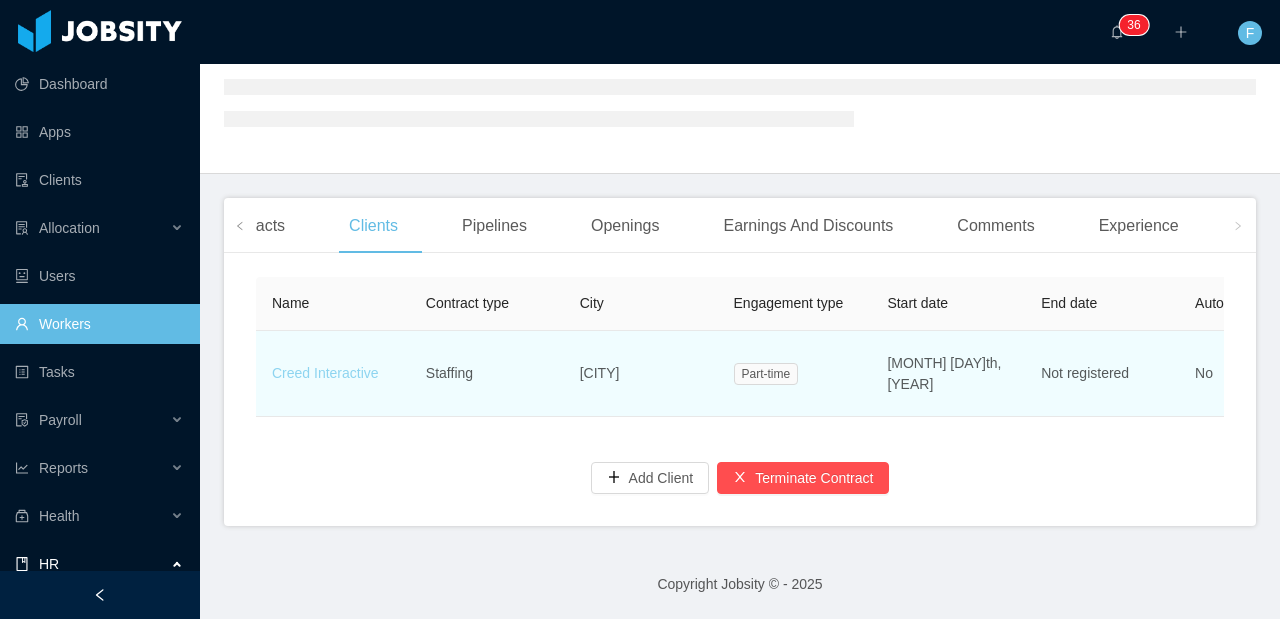 click on "Creed Interactive" at bounding box center [325, 373] 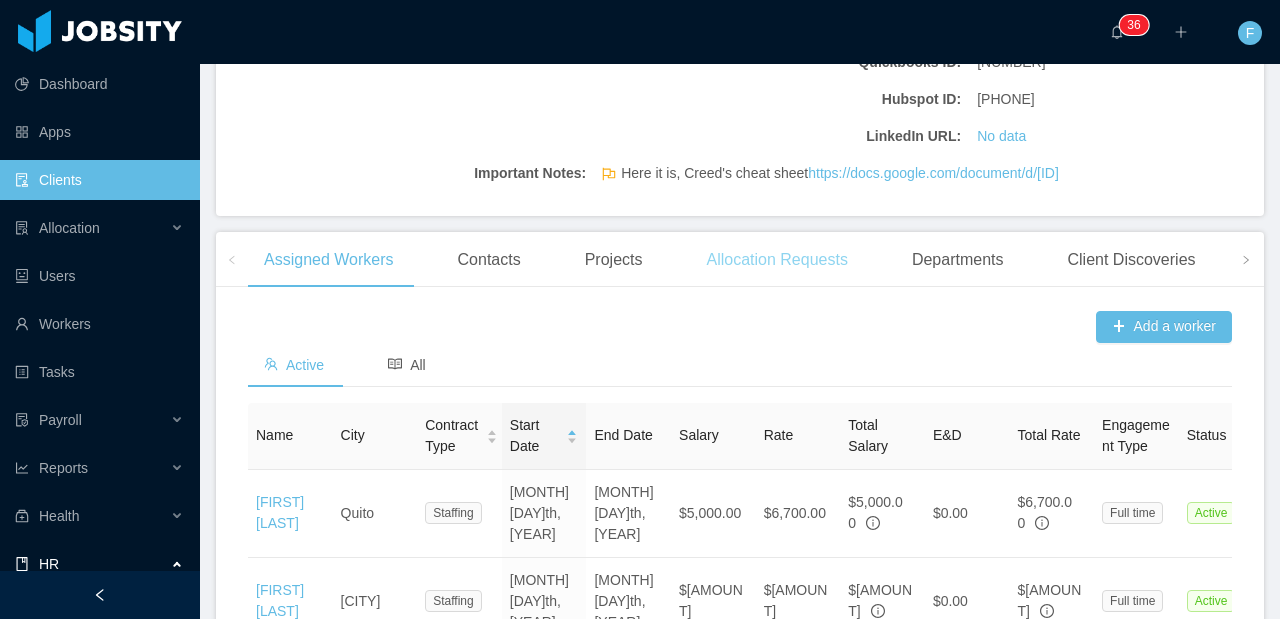 scroll, scrollTop: 479, scrollLeft: 0, axis: vertical 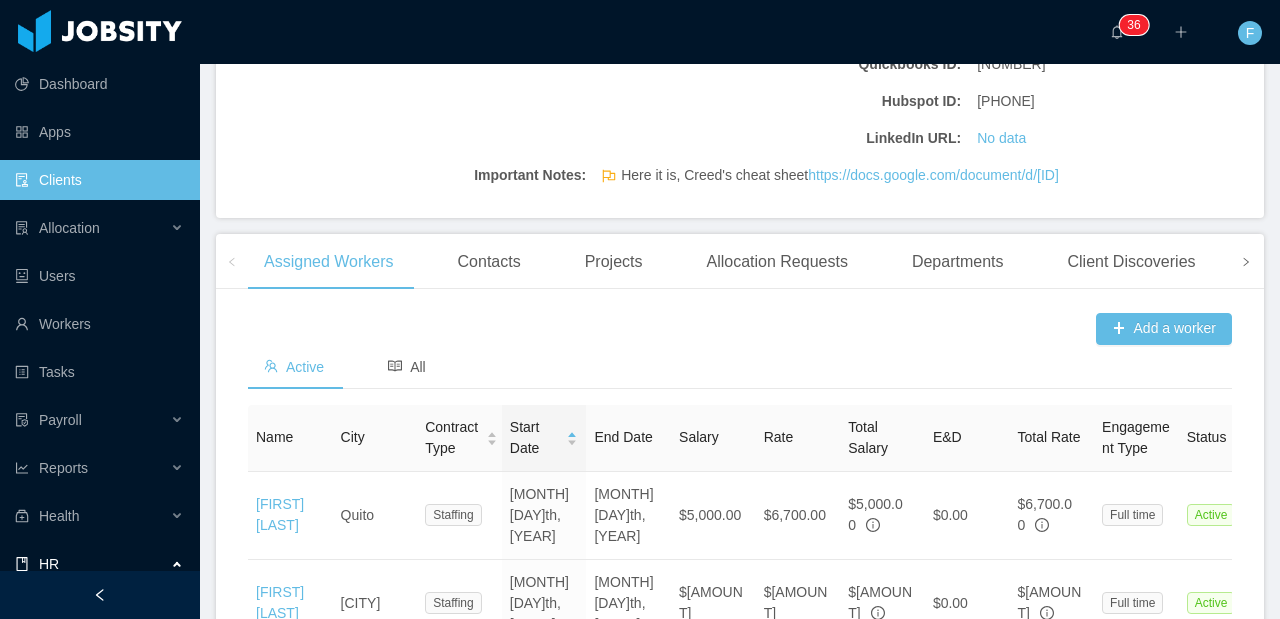 click 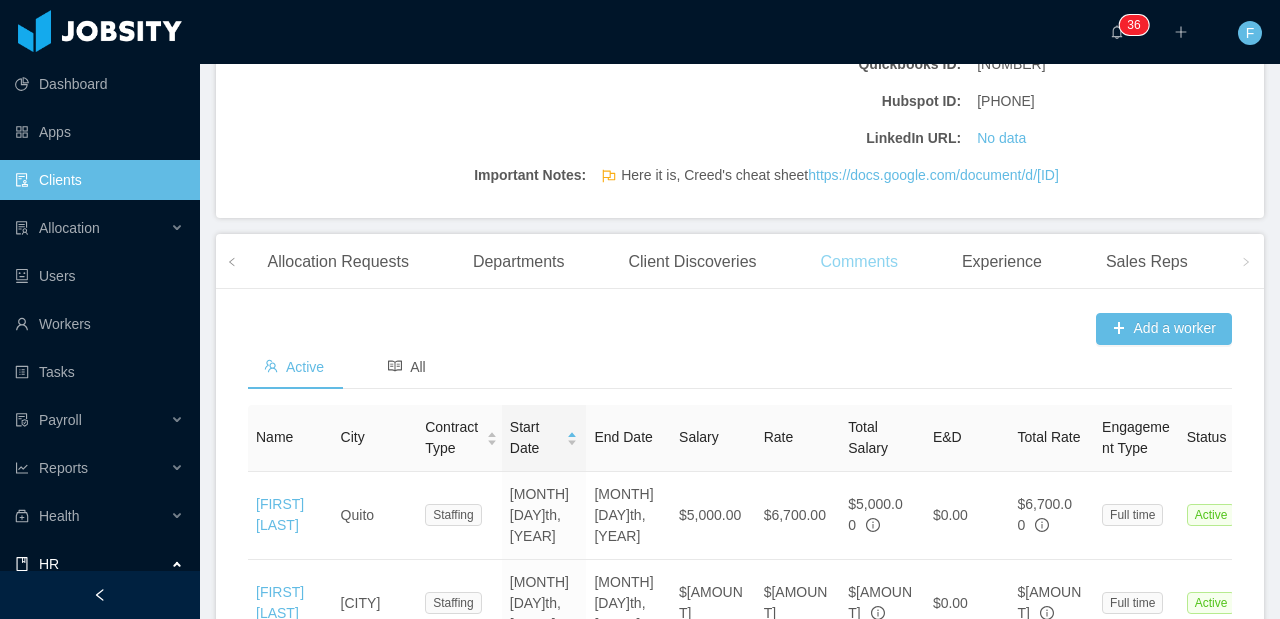 click on "Comments" at bounding box center (859, 262) 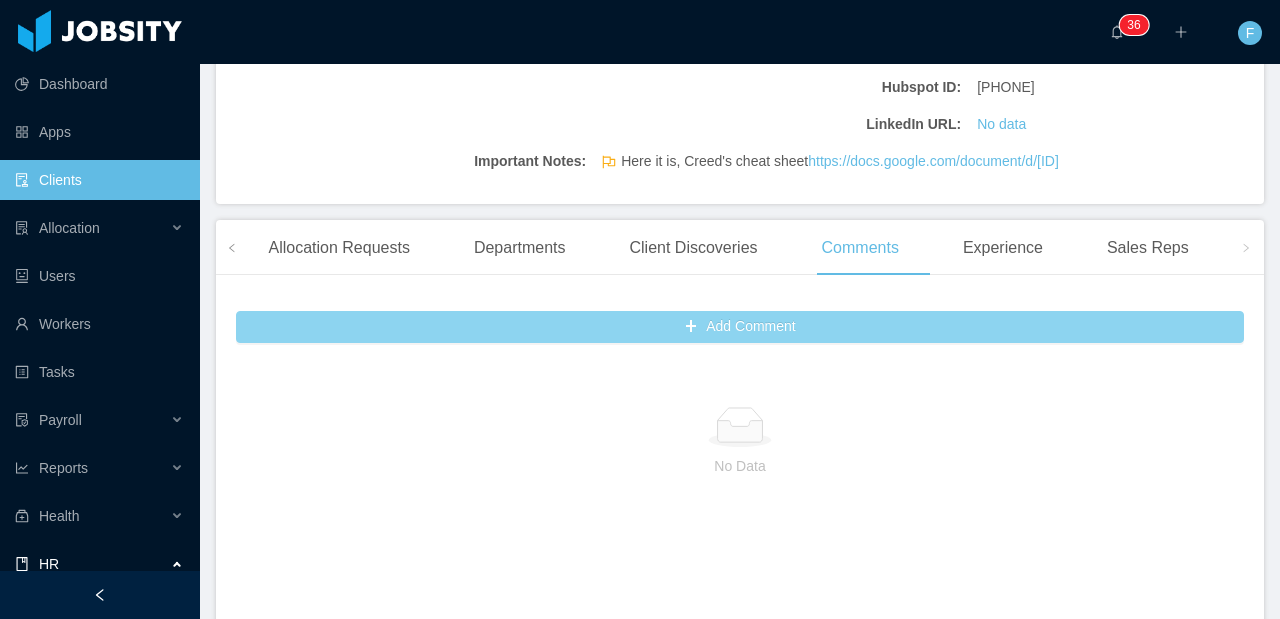 scroll, scrollTop: 580, scrollLeft: 0, axis: vertical 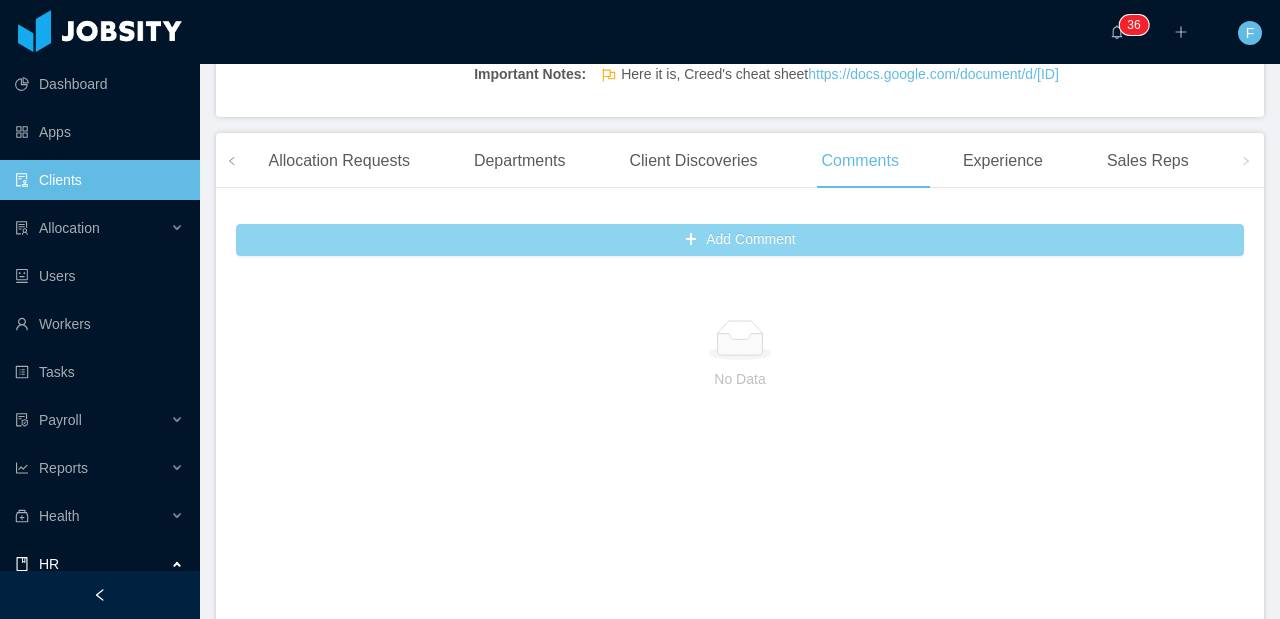 click on "Add Comment" at bounding box center (740, 240) 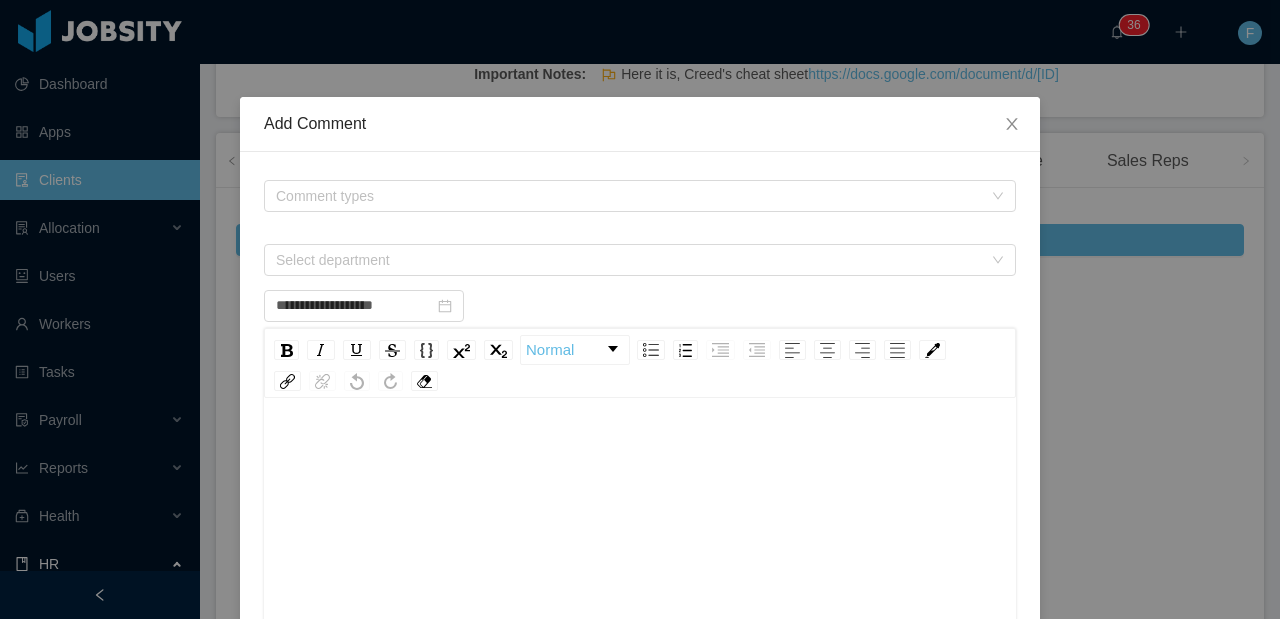 scroll, scrollTop: 4, scrollLeft: 0, axis: vertical 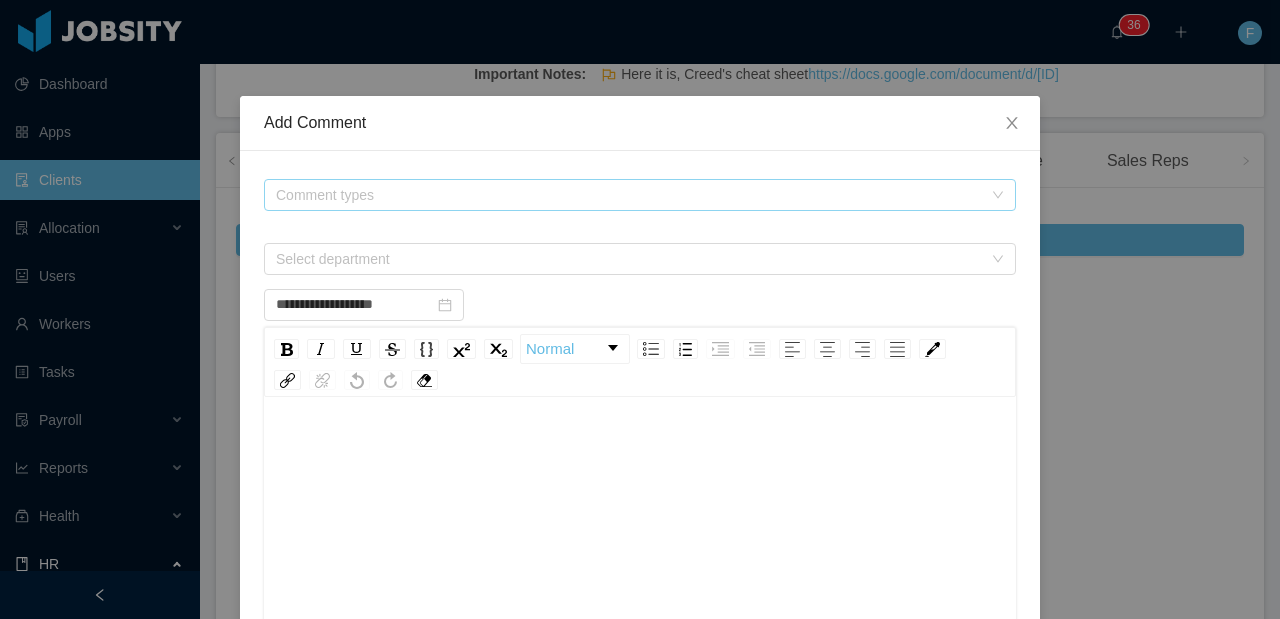 click on "Comment types" at bounding box center [629, 195] 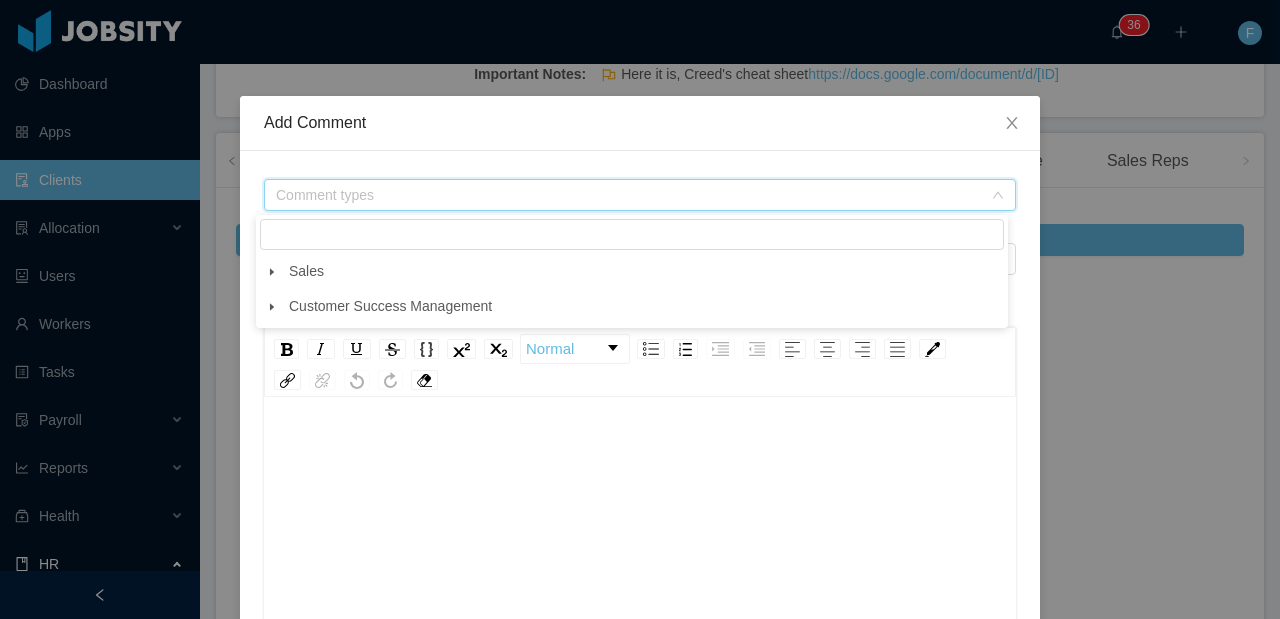 click 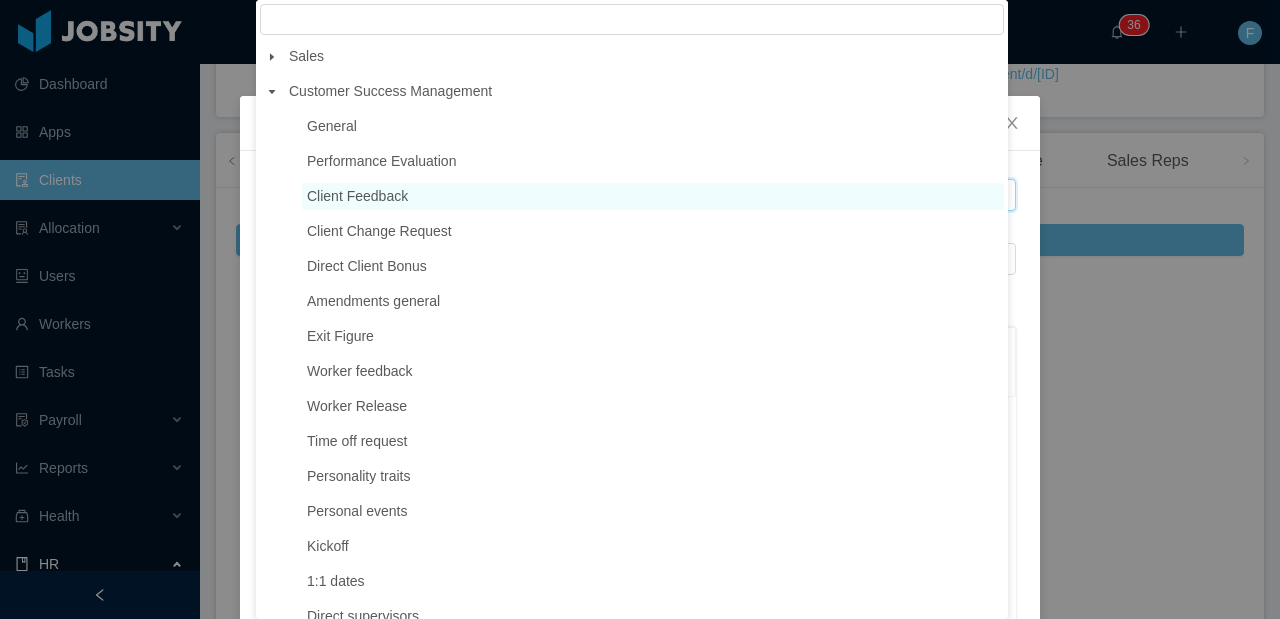 click on "Client Feedback" at bounding box center (653, 196) 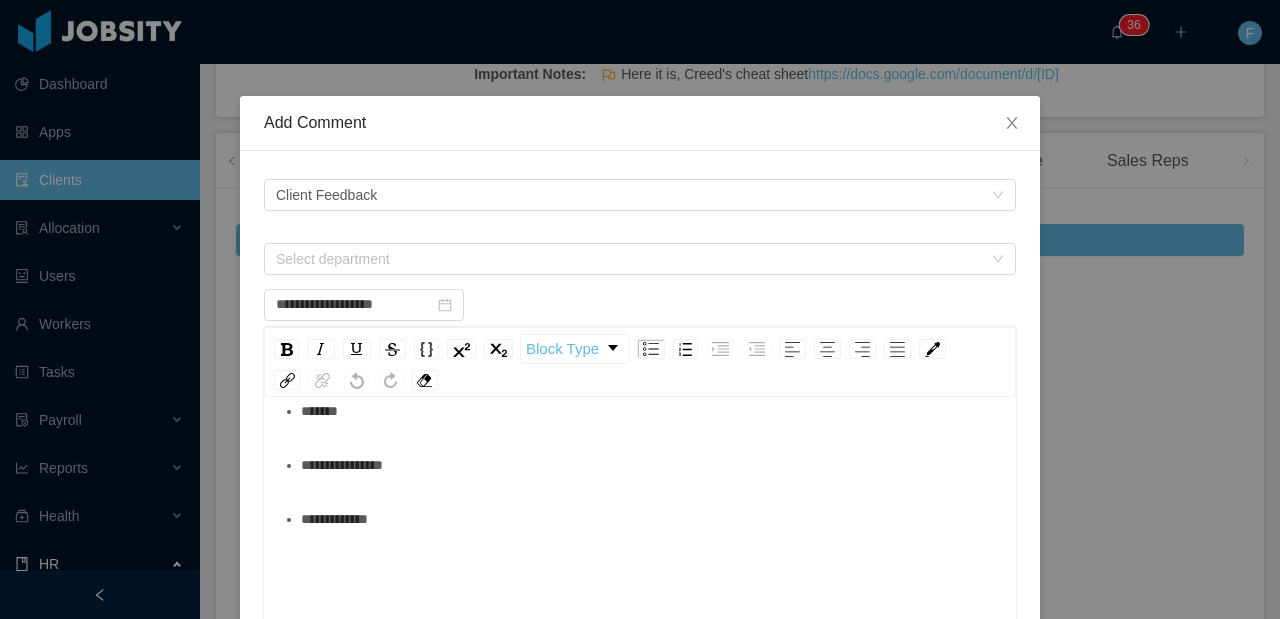 scroll, scrollTop: 46, scrollLeft: 0, axis: vertical 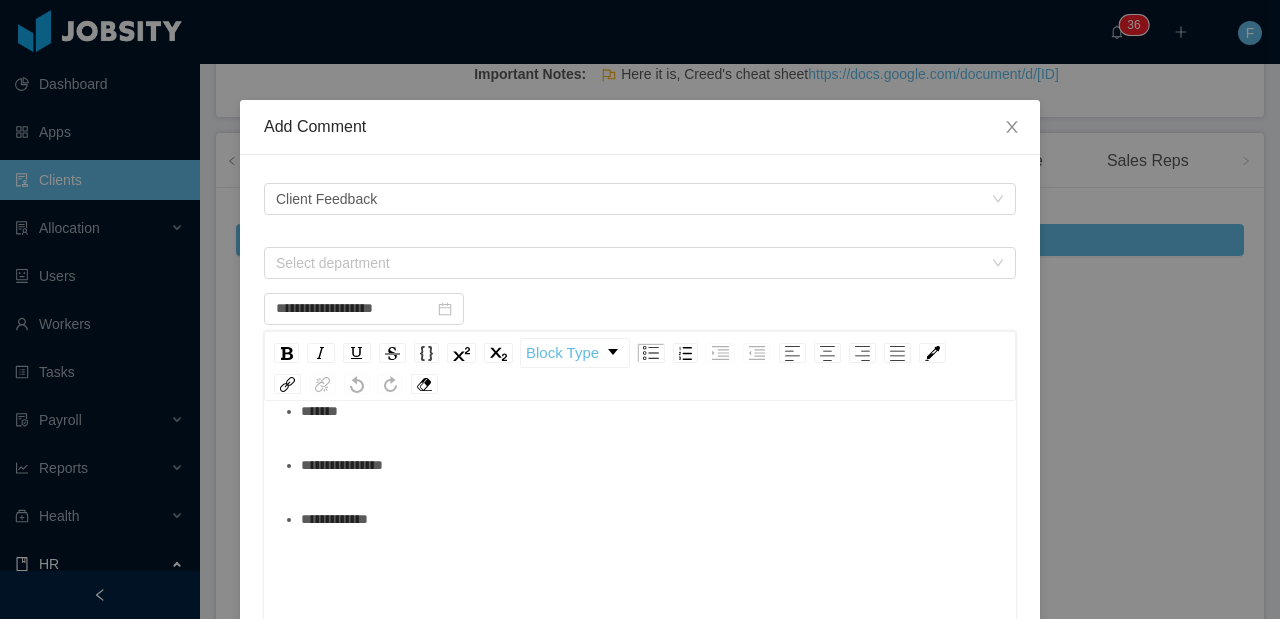 click on "**********" at bounding box center [640, 309] 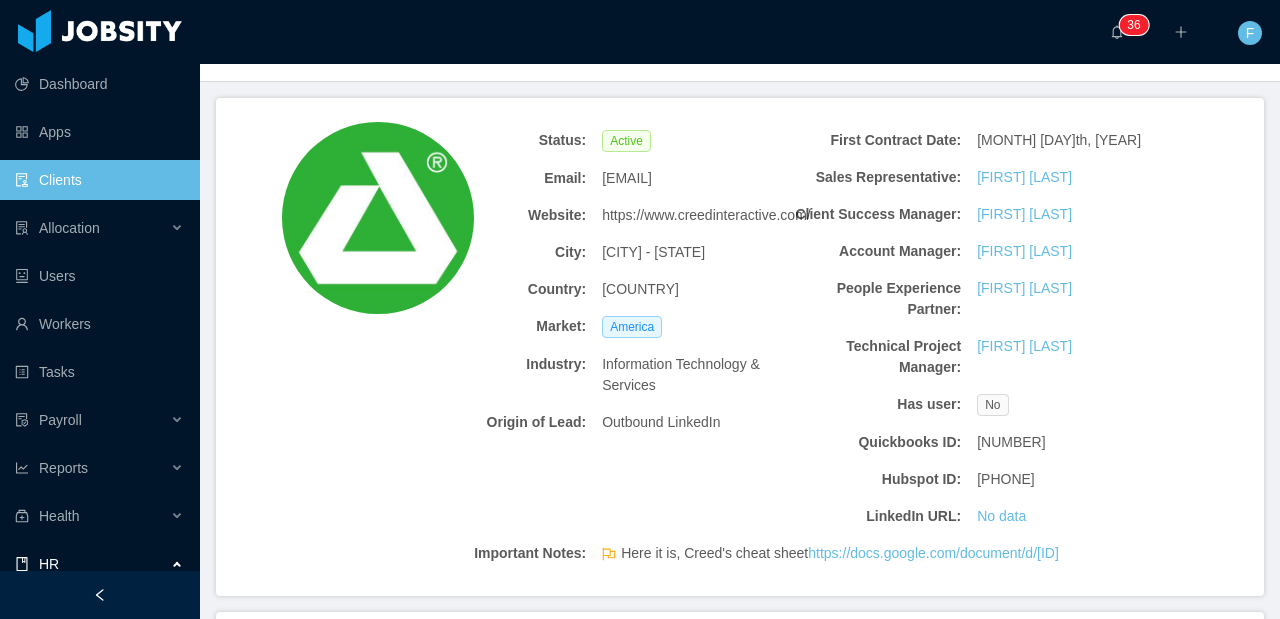 scroll, scrollTop: 0, scrollLeft: 0, axis: both 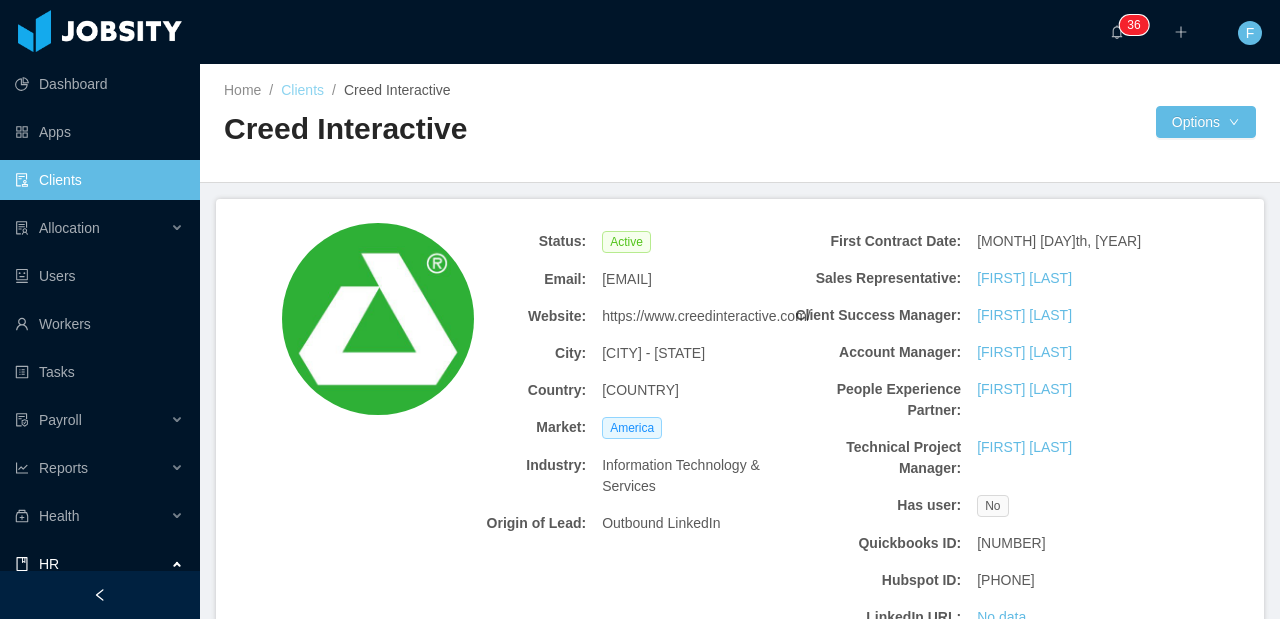 click on "Clients" at bounding box center (302, 90) 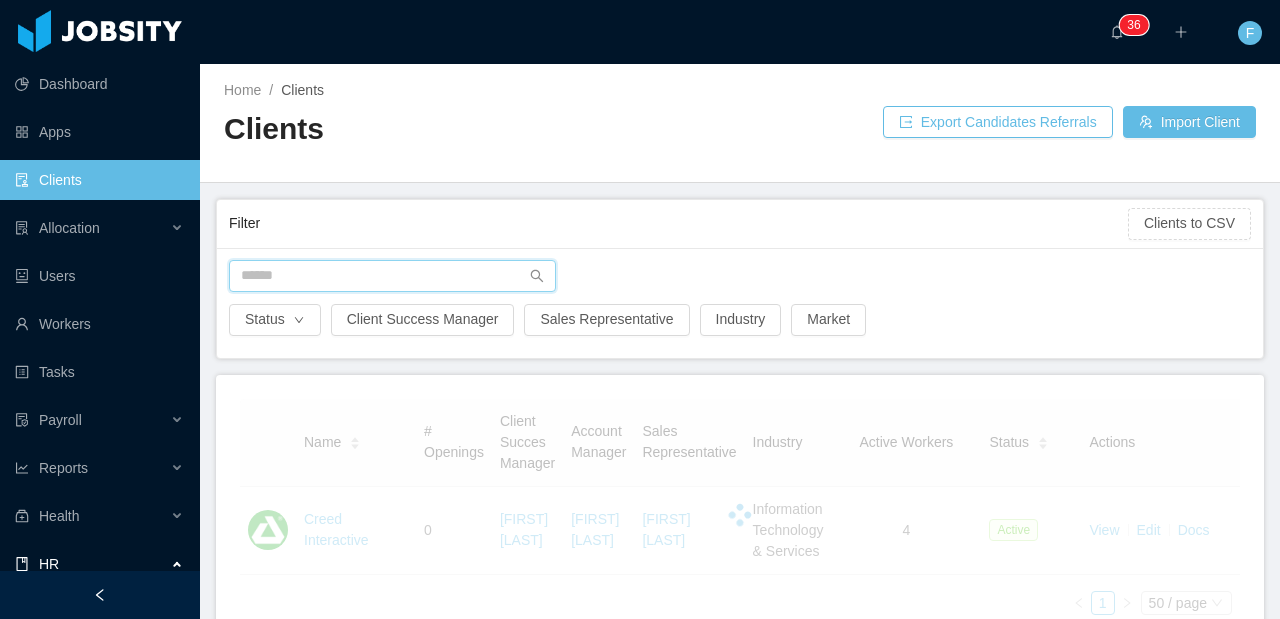 click at bounding box center [392, 276] 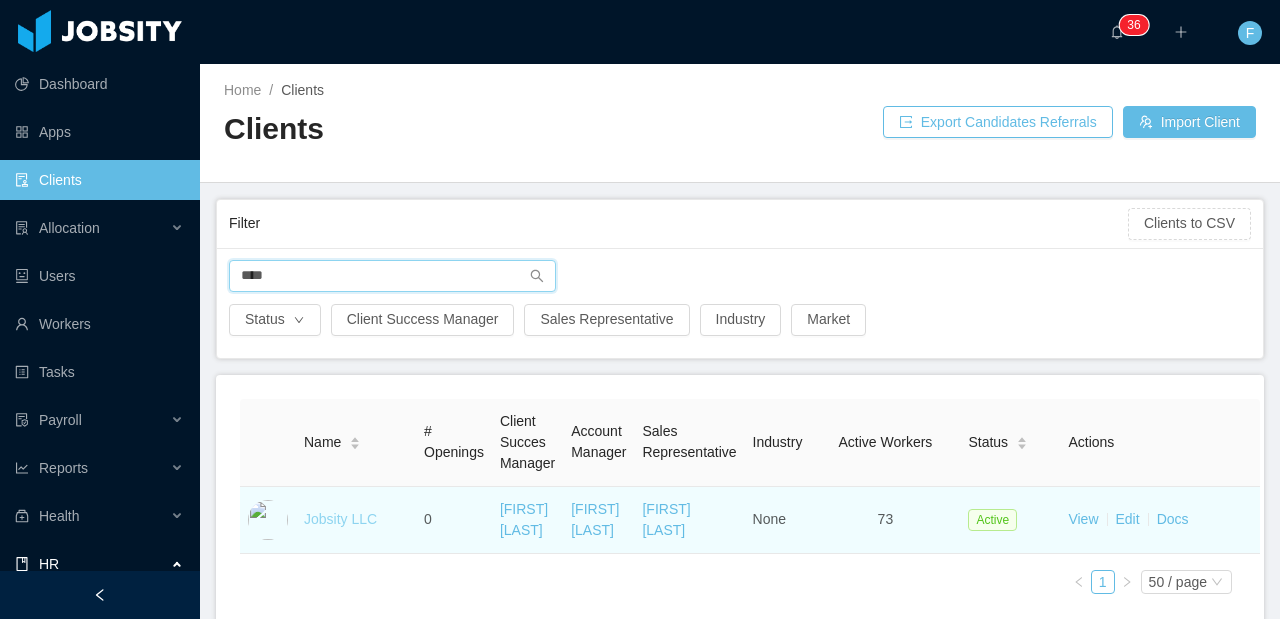 type on "****" 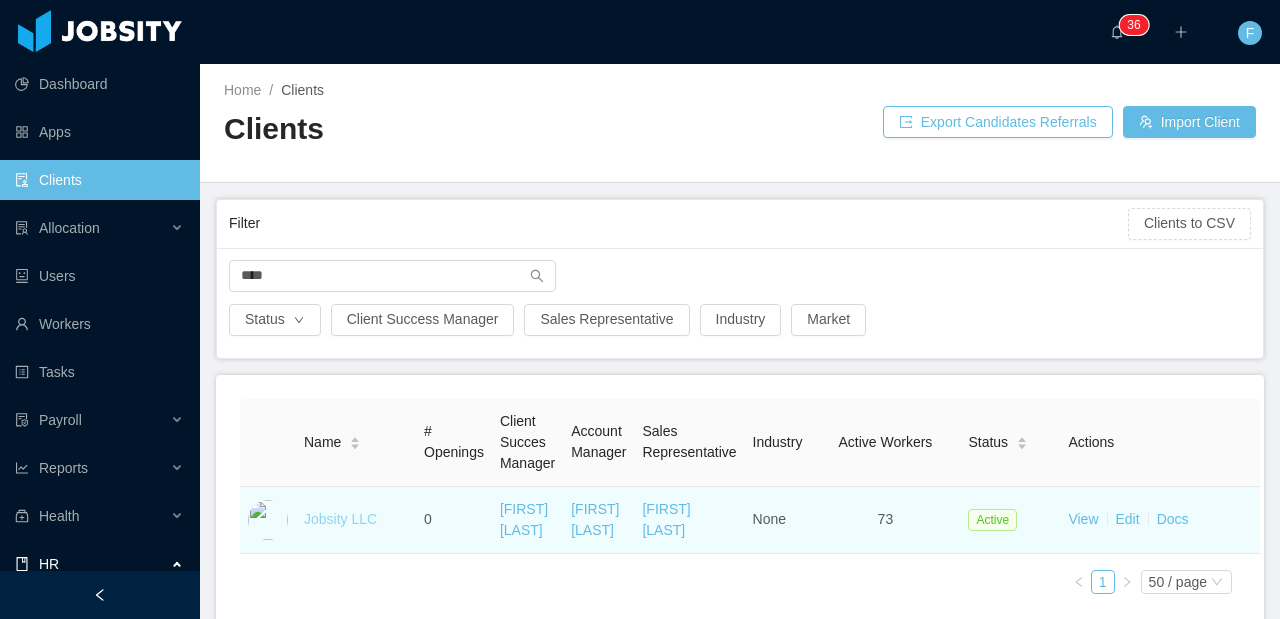 click on "Jobsity LLC" at bounding box center (340, 519) 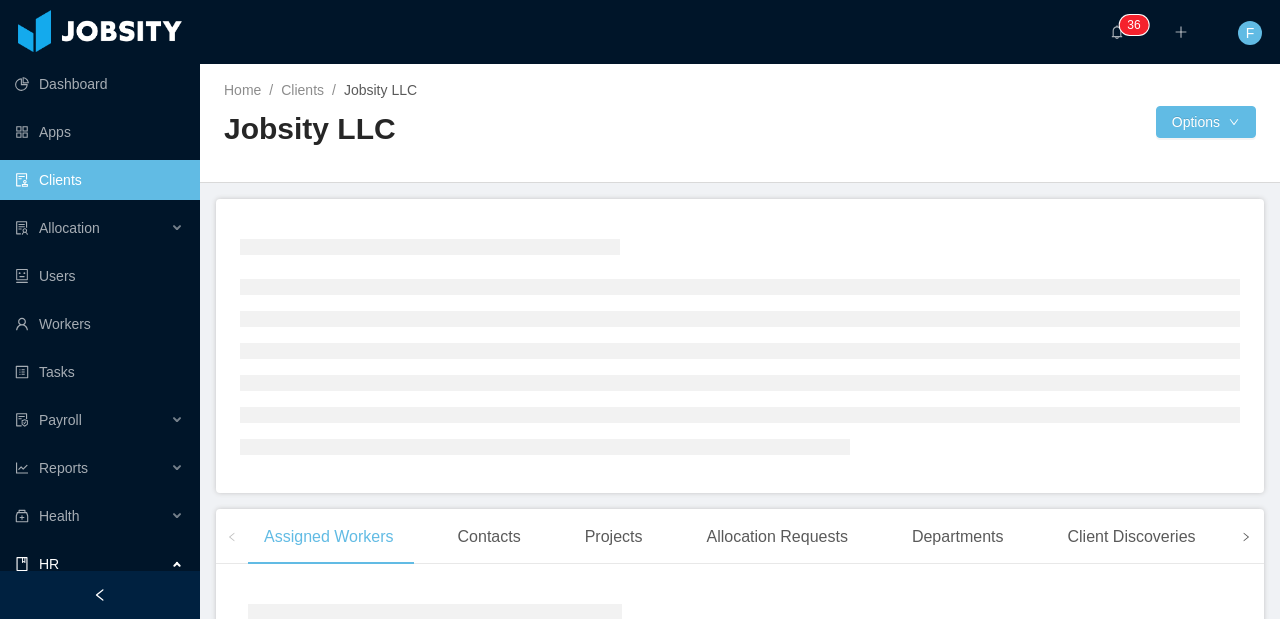 click at bounding box center [1246, 536] 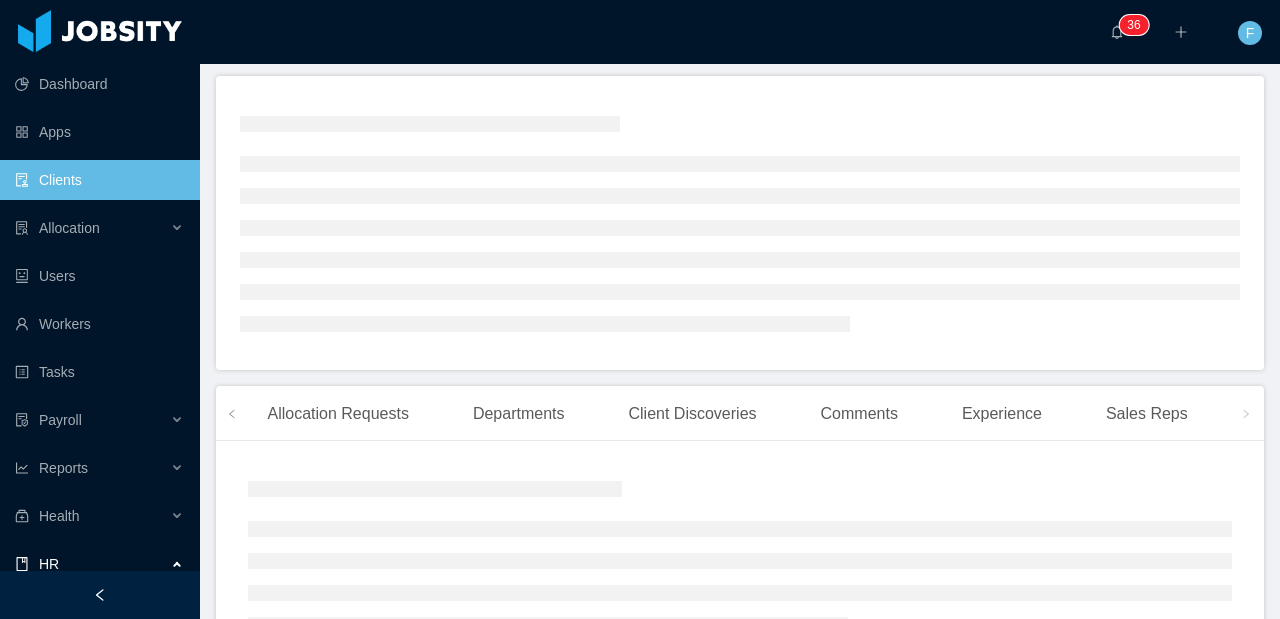 scroll, scrollTop: 130, scrollLeft: 0, axis: vertical 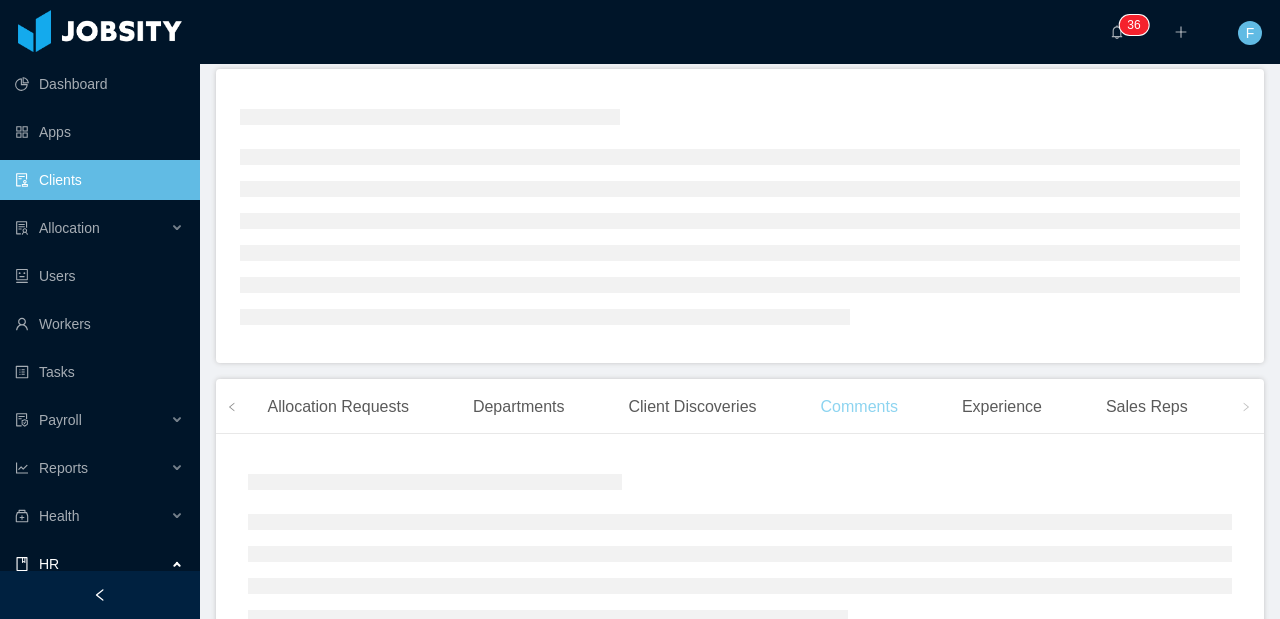 click on "Home / Clients / Jobsity LLC / Jobsity LLC Options Assigned Workers Contacts Projects Allocation Requests Departments Client Discoveries Comments Experience Sales Reps Copyright Jobsity © - [YEAR]" at bounding box center [740, 211] 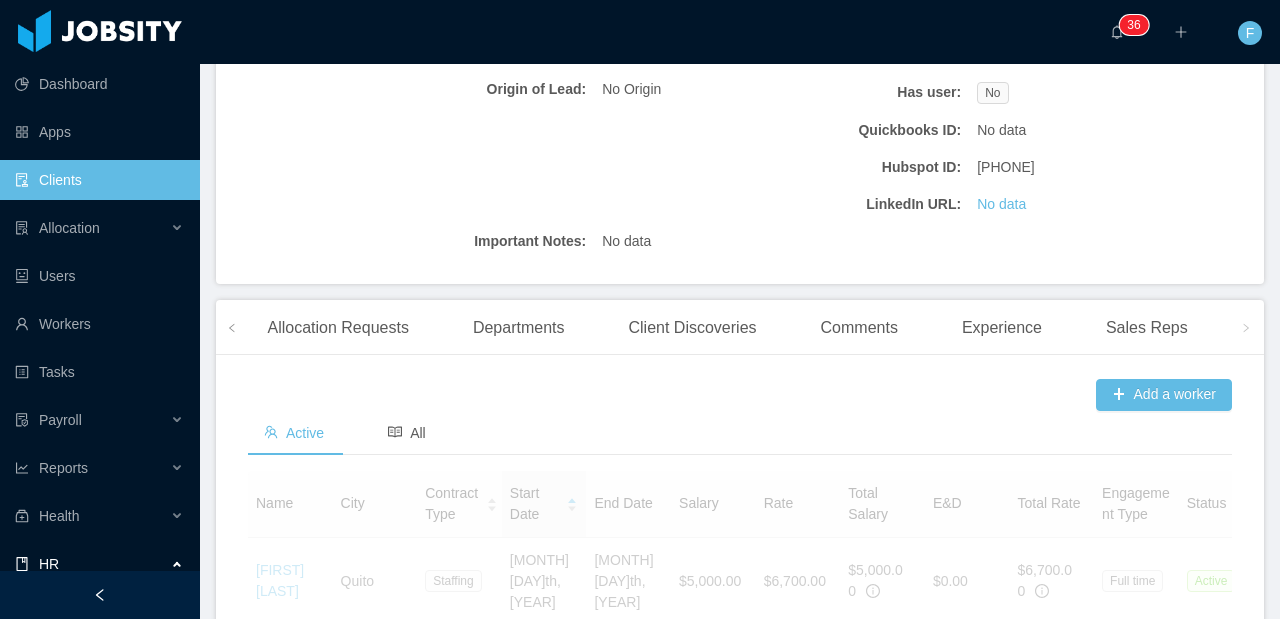scroll, scrollTop: 423, scrollLeft: 0, axis: vertical 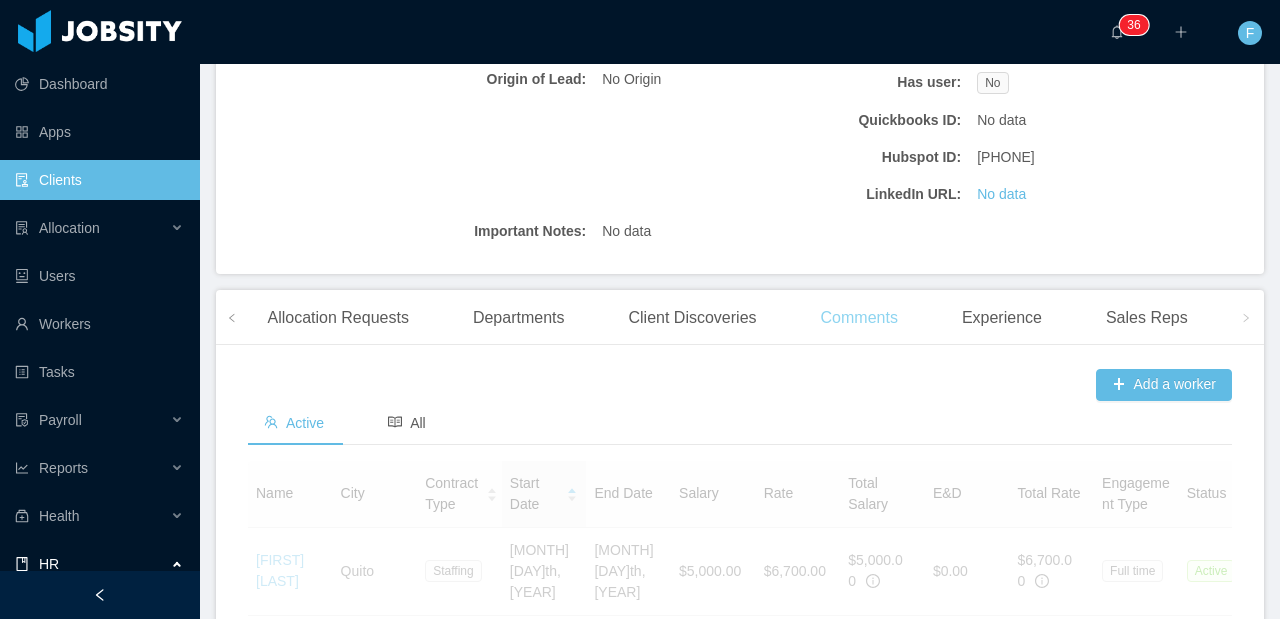 click on "Comments" at bounding box center [859, 318] 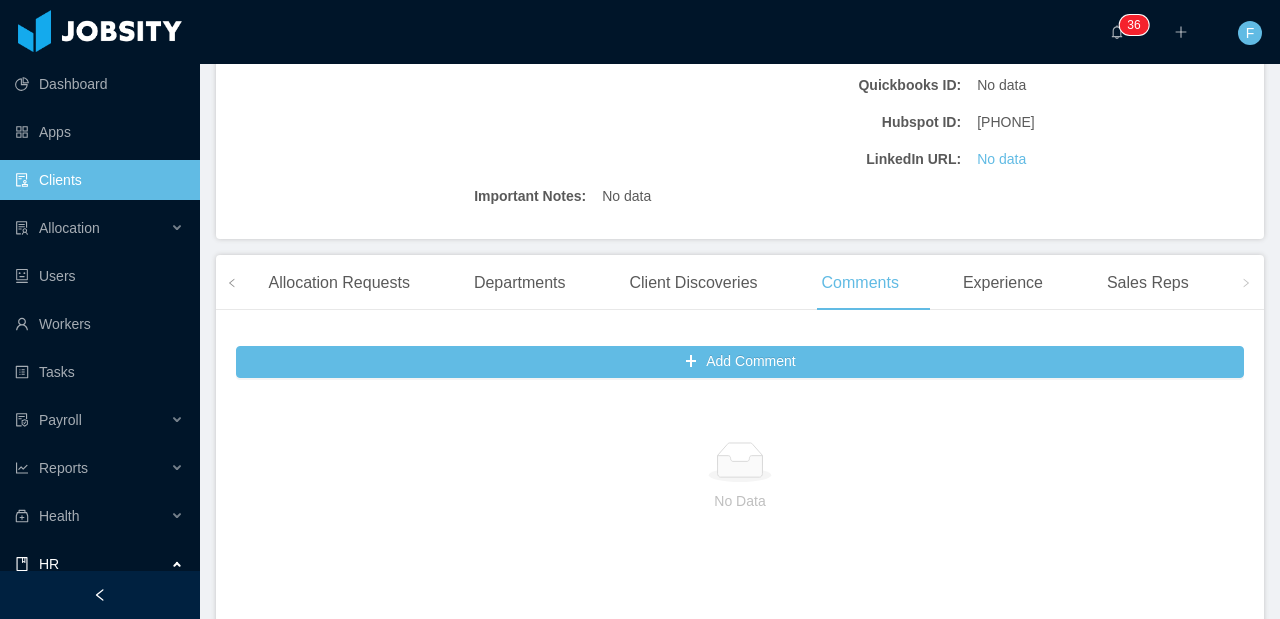 scroll, scrollTop: 459, scrollLeft: 0, axis: vertical 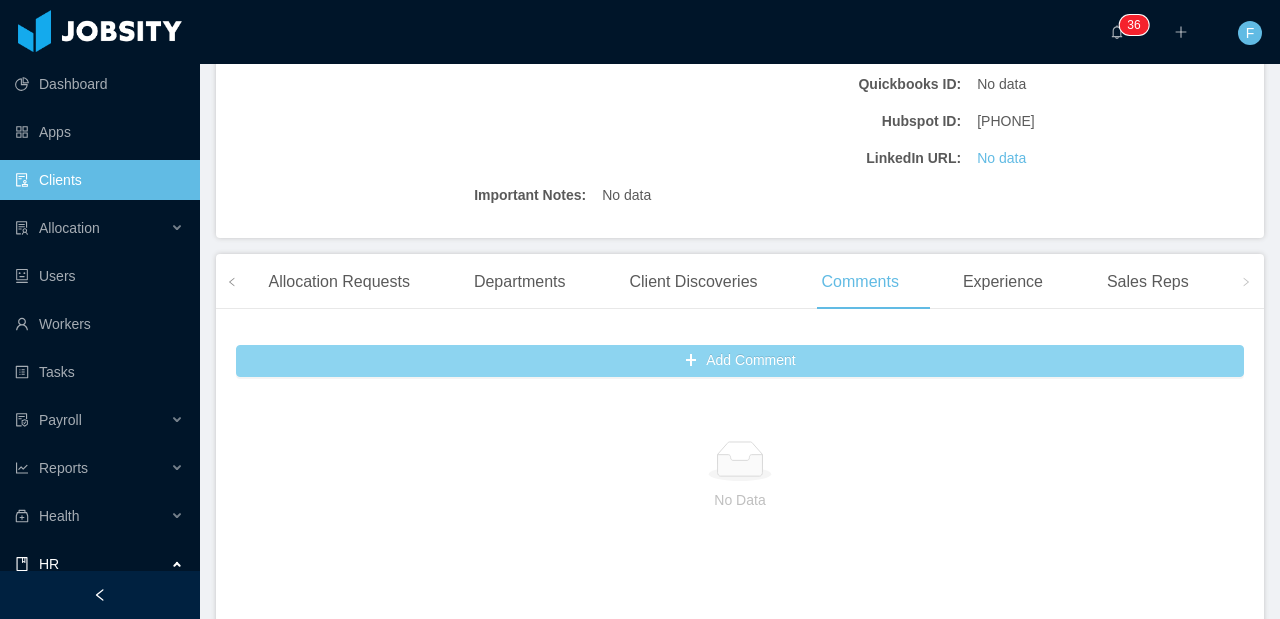 click on "Add Comment" at bounding box center [740, 361] 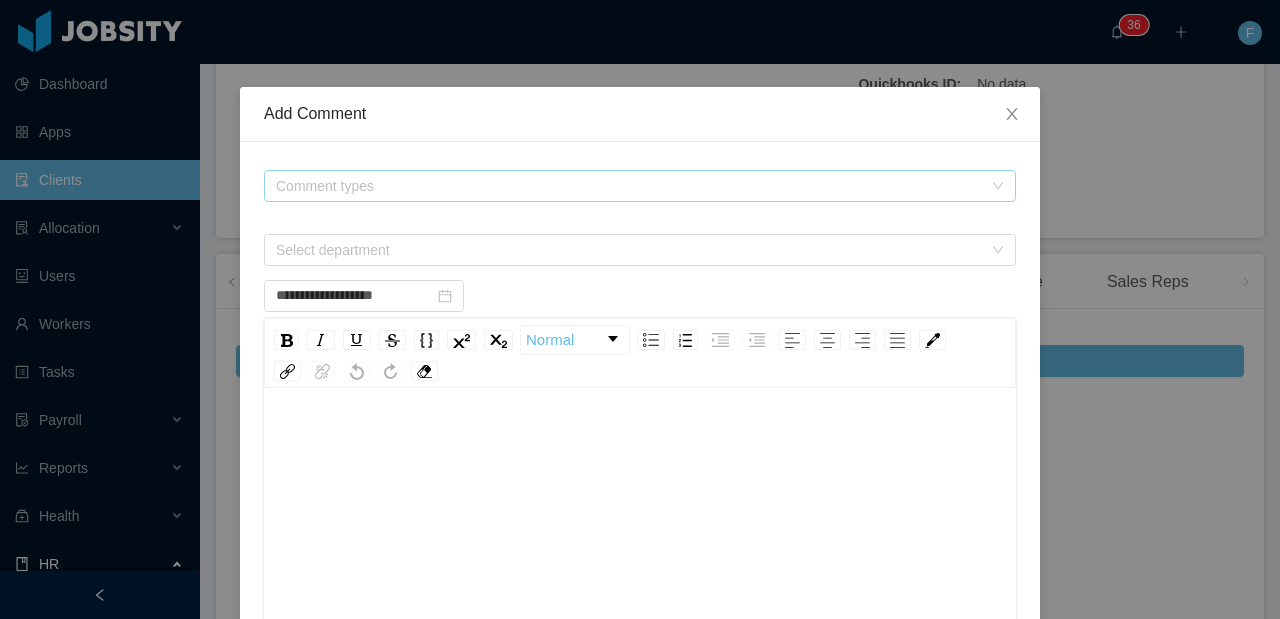 scroll, scrollTop: 14, scrollLeft: 0, axis: vertical 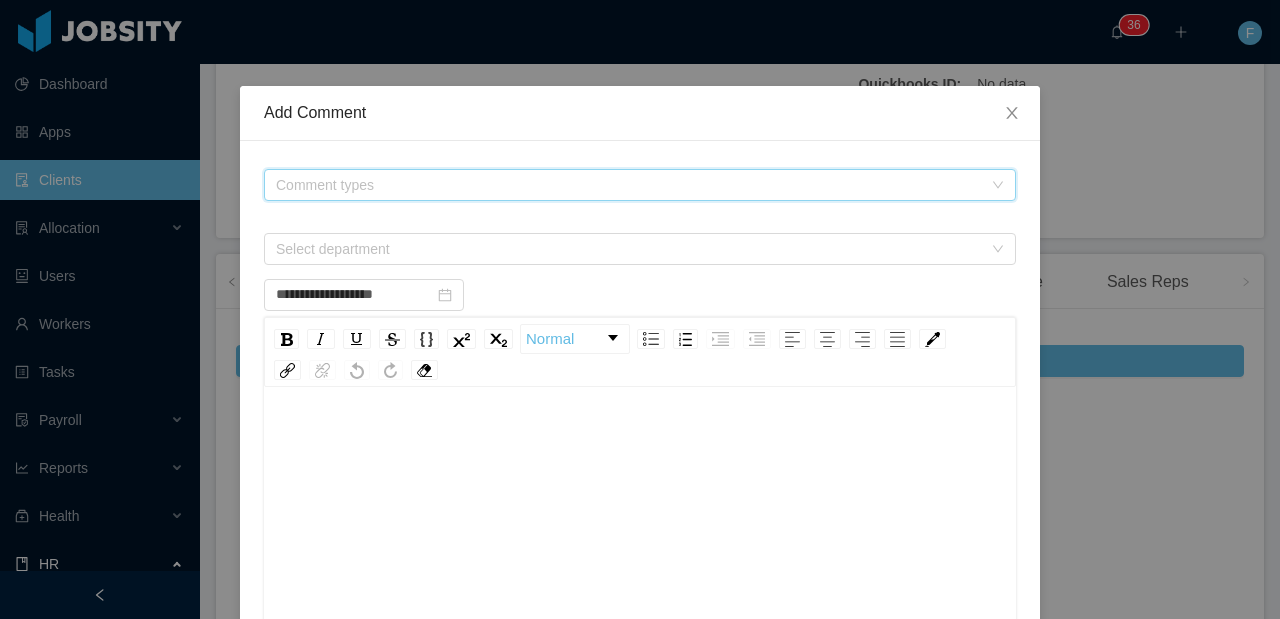 click on "Comment types" at bounding box center (633, 185) 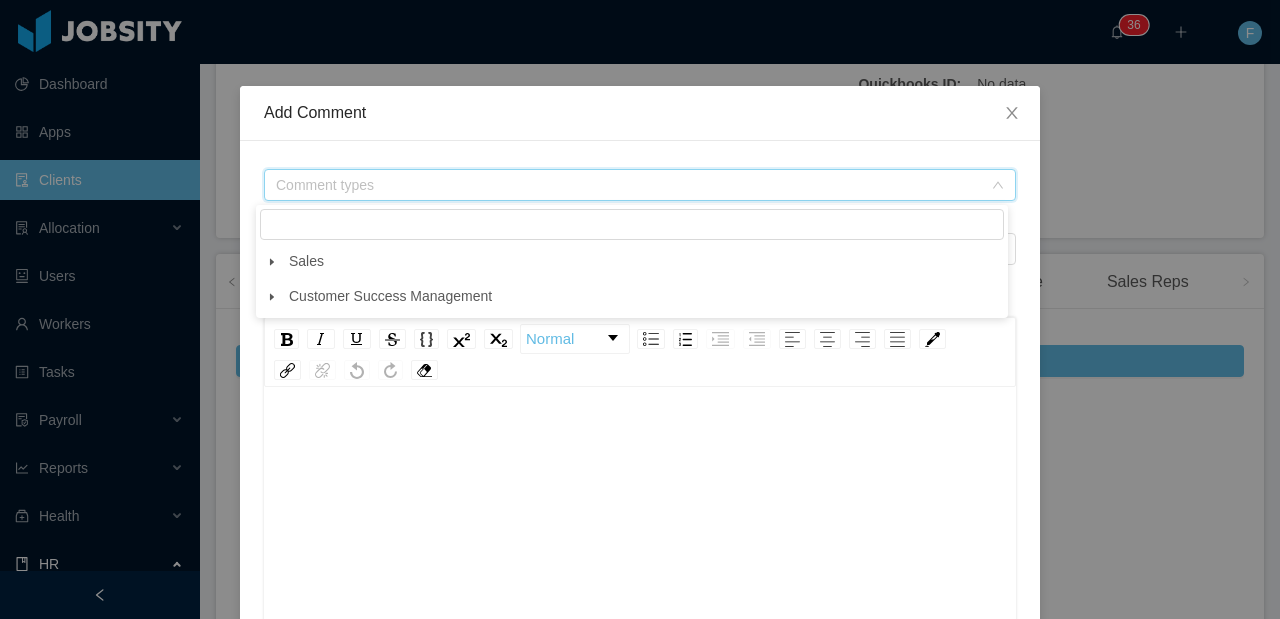 click 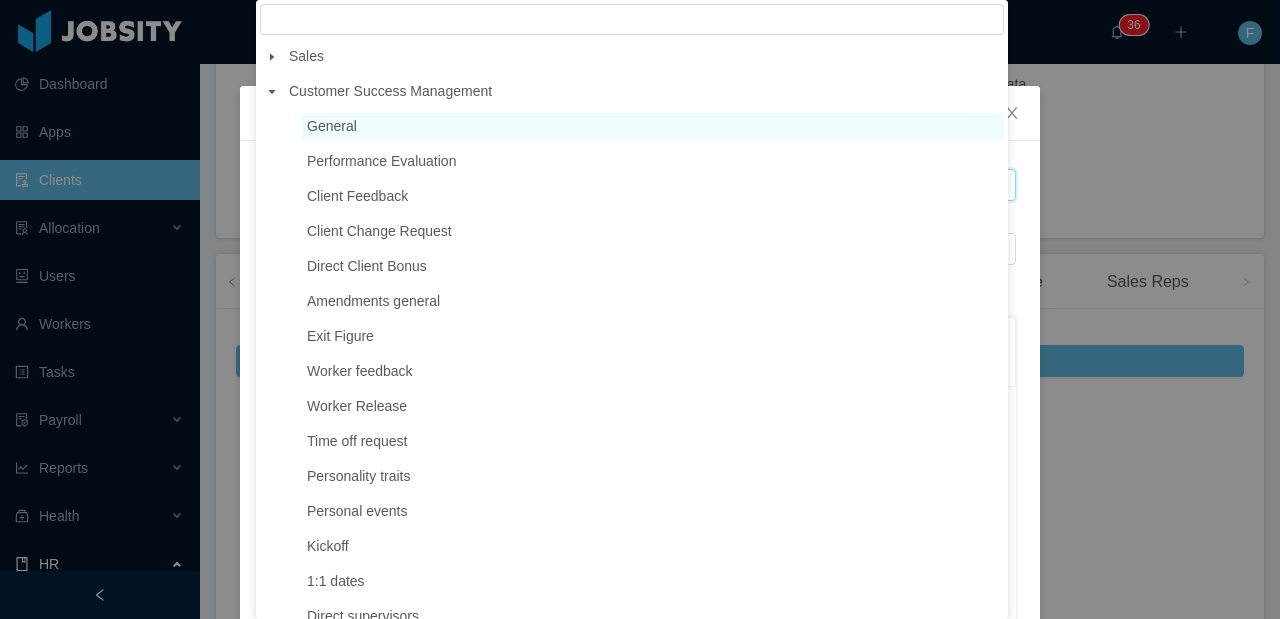 click on "General" at bounding box center (332, 126) 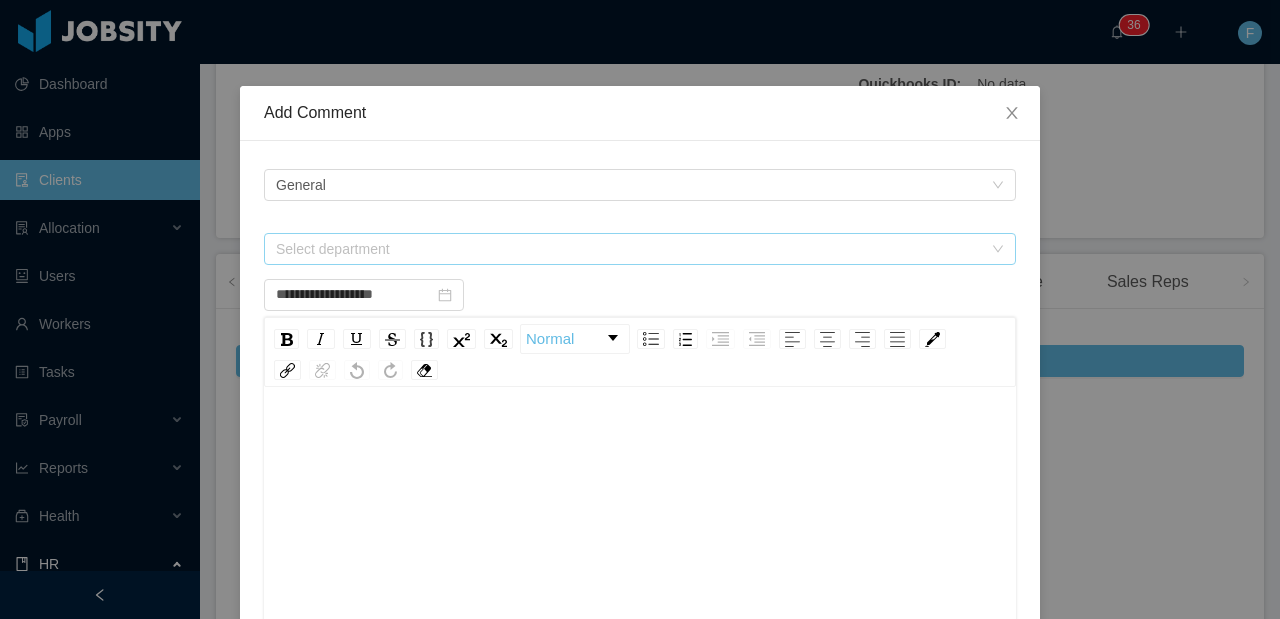 click on "Select department" at bounding box center [629, 249] 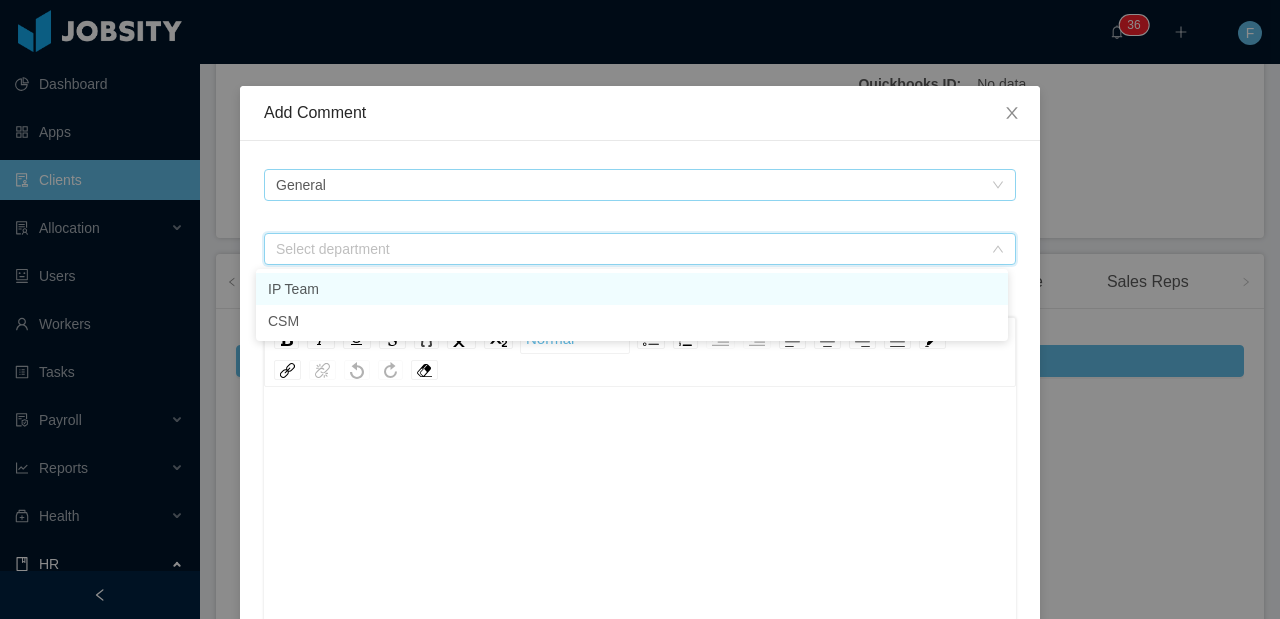 click on "General" at bounding box center [633, 185] 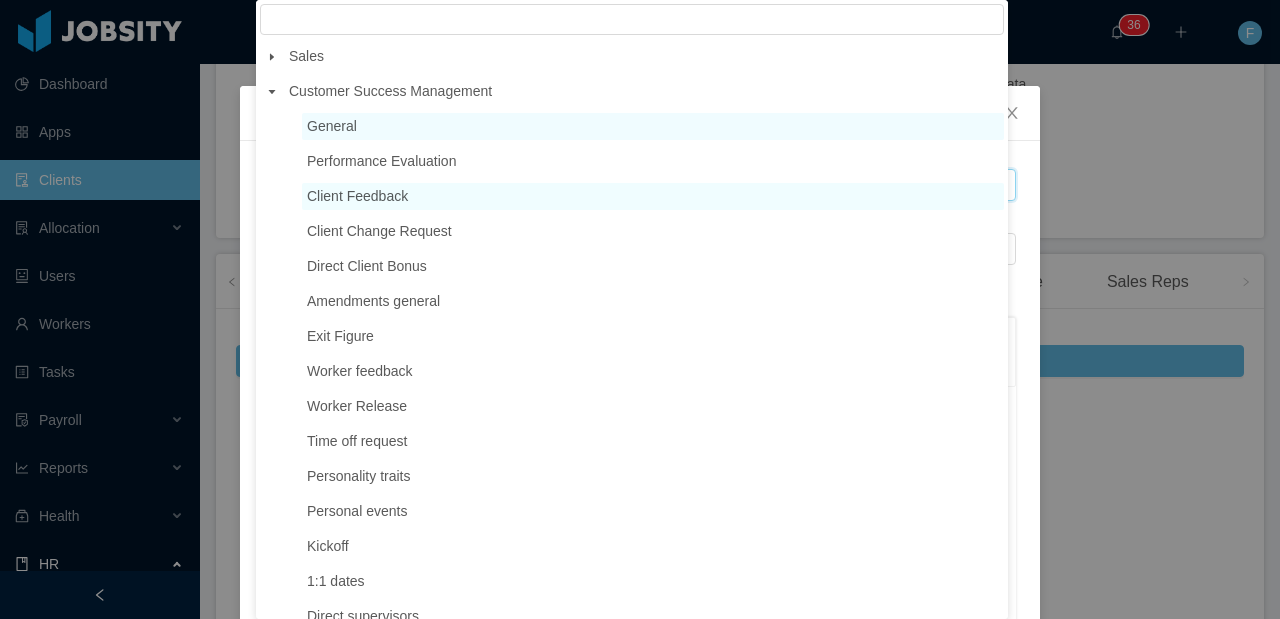 click on "Client Feedback" at bounding box center (357, 196) 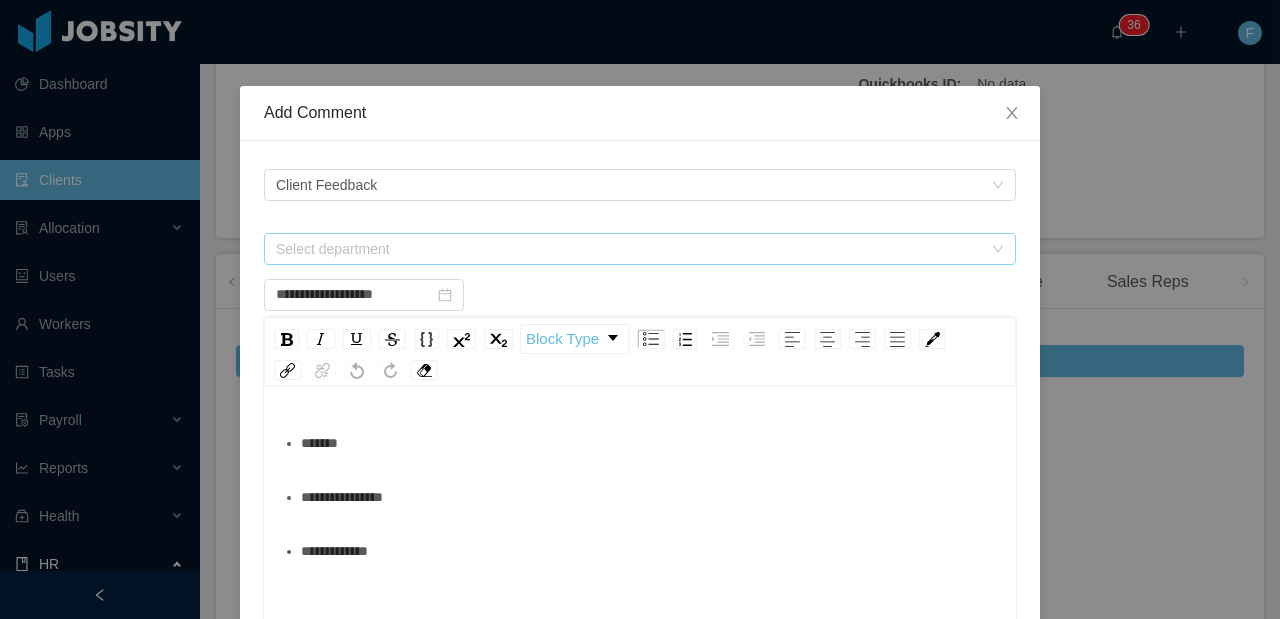 click on "Select department" at bounding box center [629, 249] 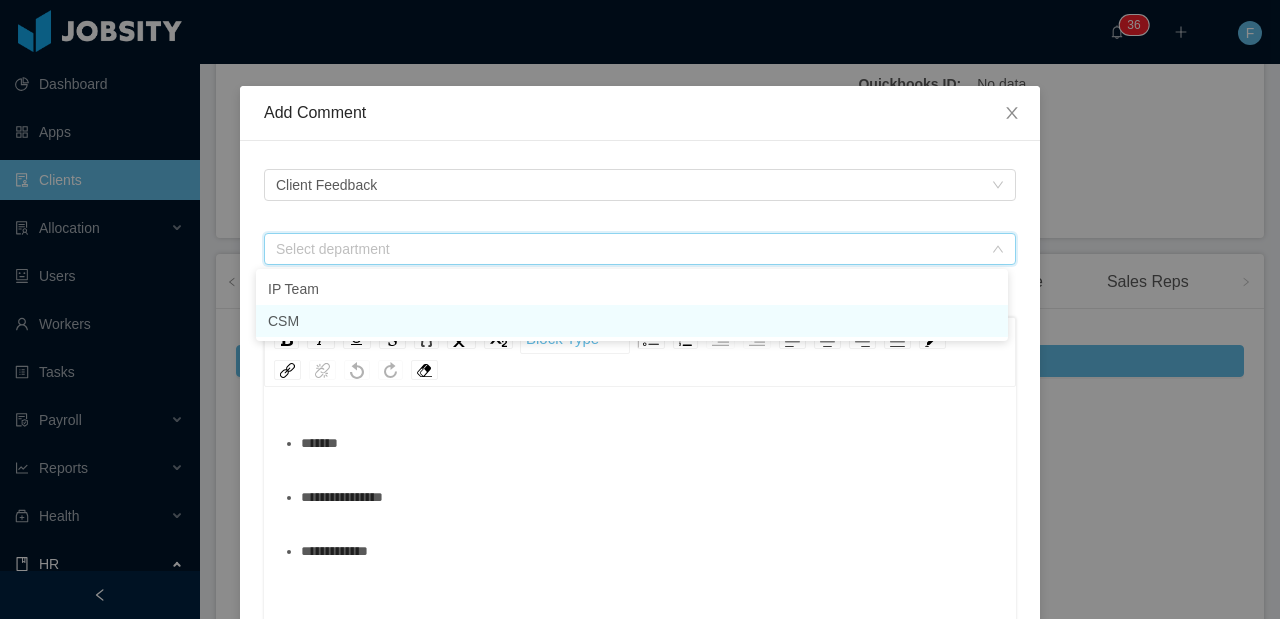 click on "CSM" at bounding box center [632, 321] 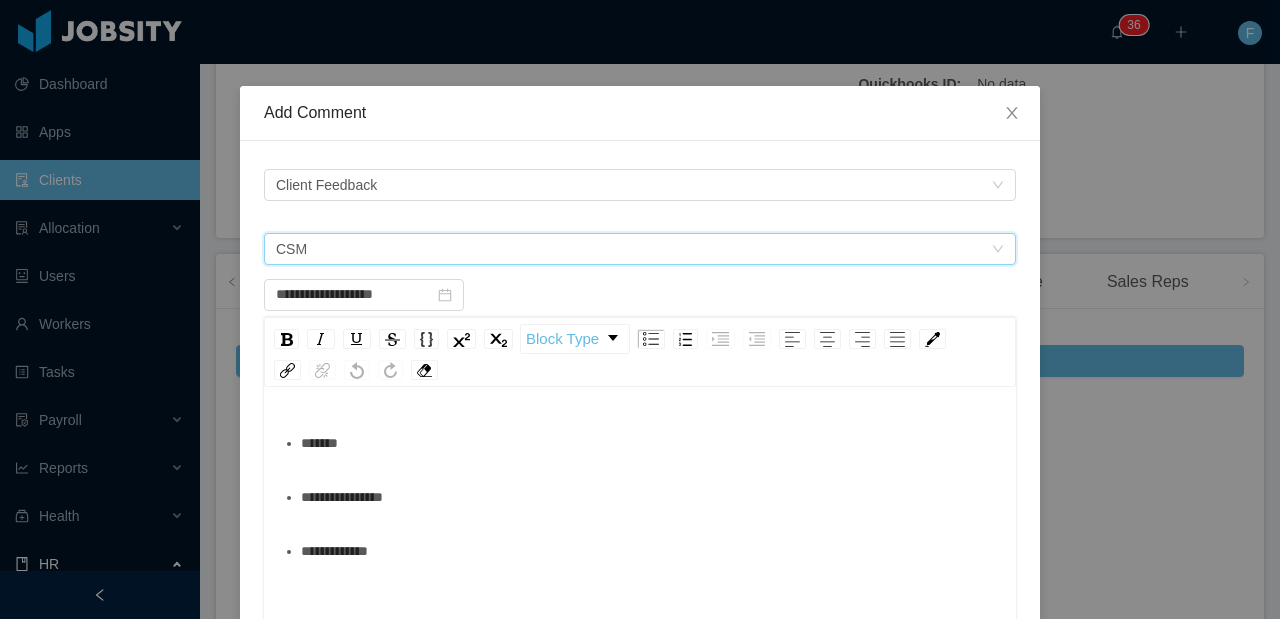 click on "**********" at bounding box center [640, 497] 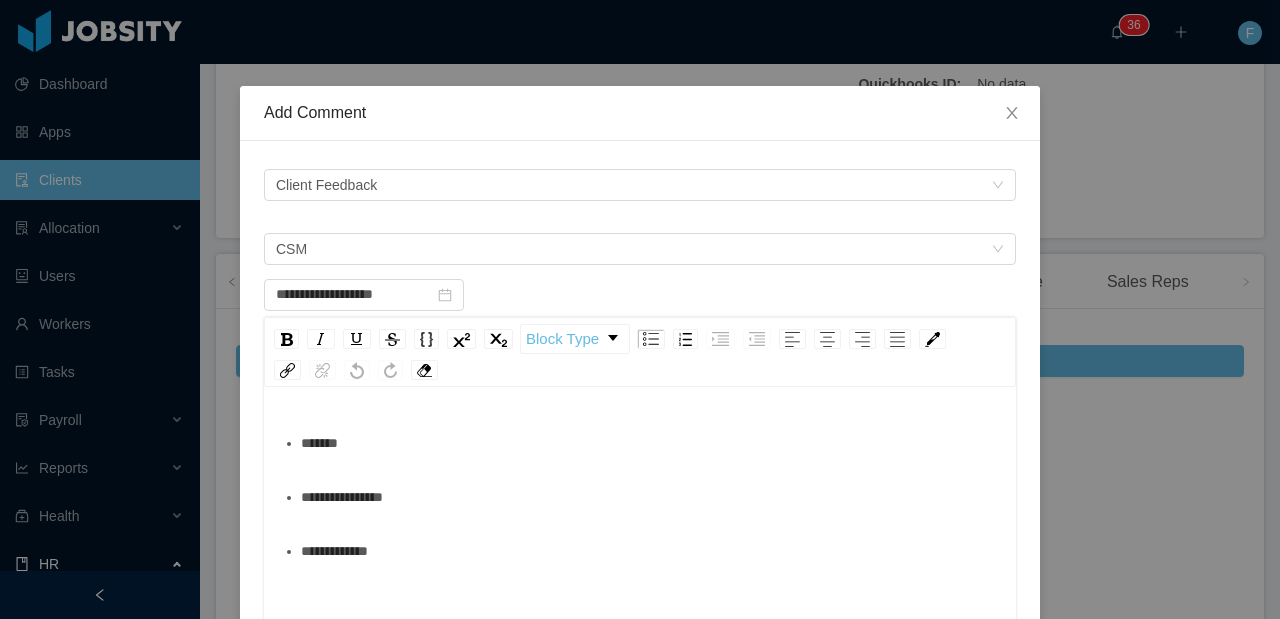 click on "*******" at bounding box center [651, 443] 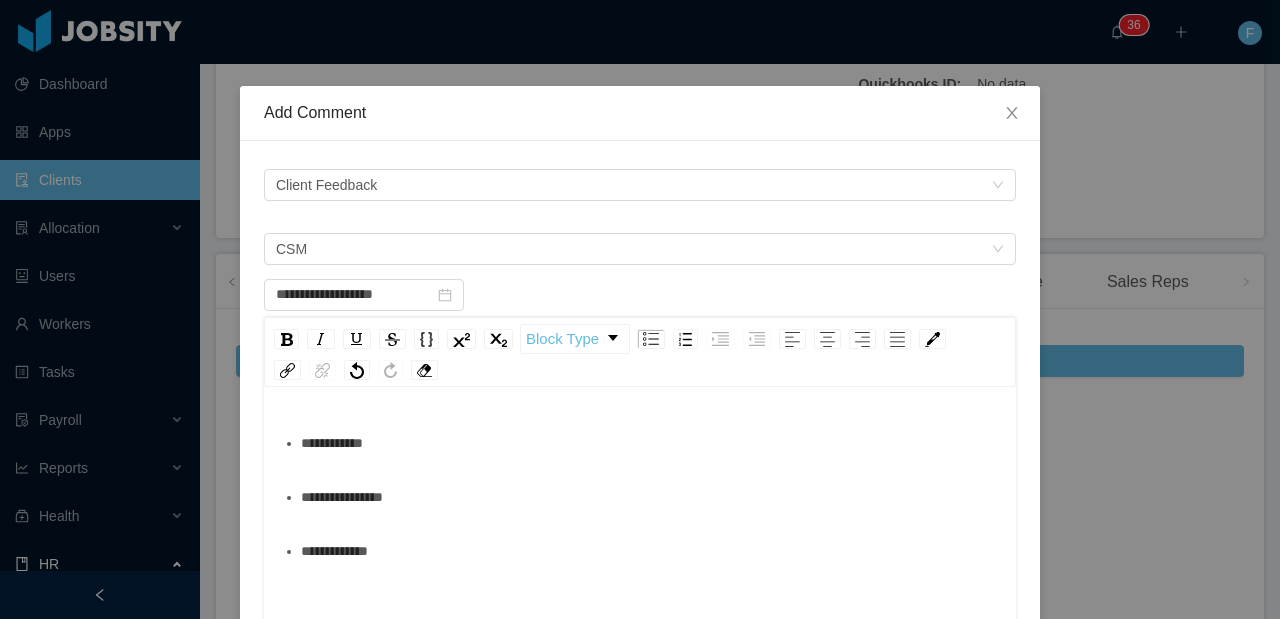 click on "**********" at bounding box center (651, 497) 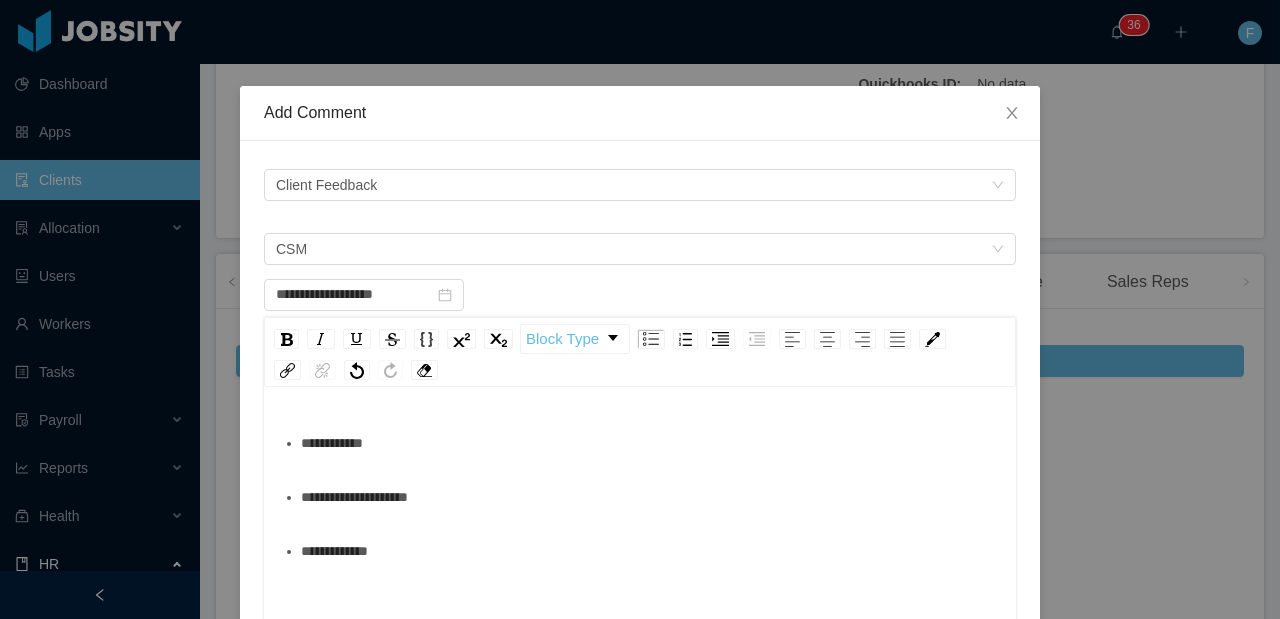 click on "**********" at bounding box center (332, 443) 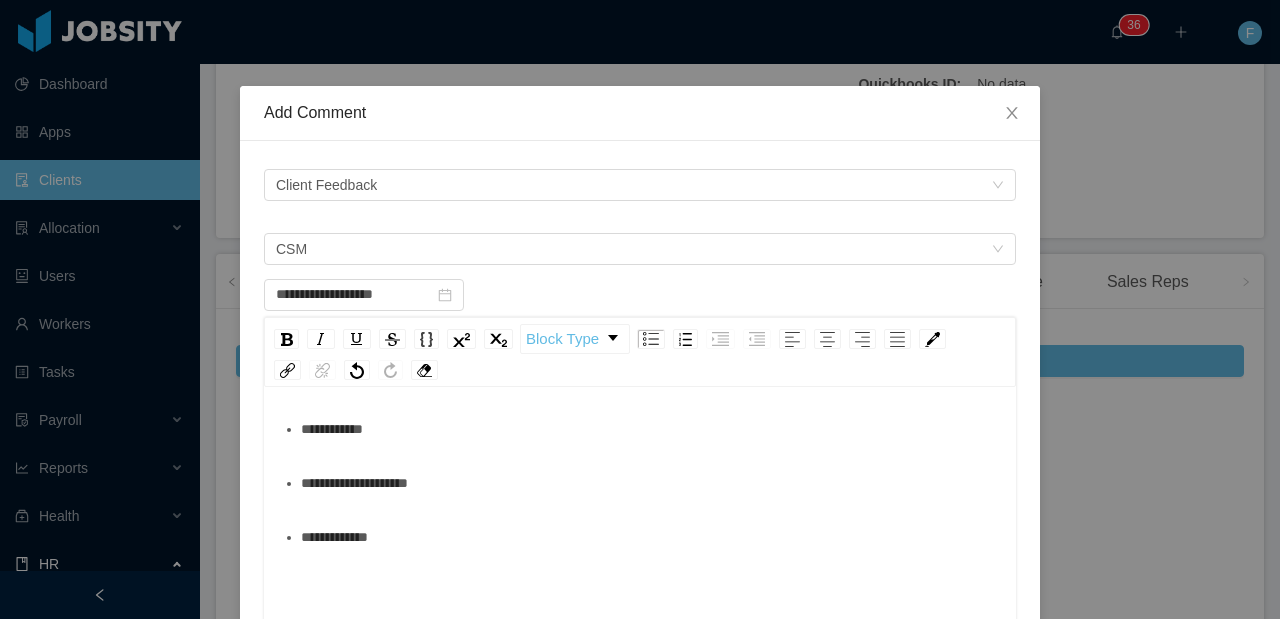 scroll, scrollTop: 27, scrollLeft: 0, axis: vertical 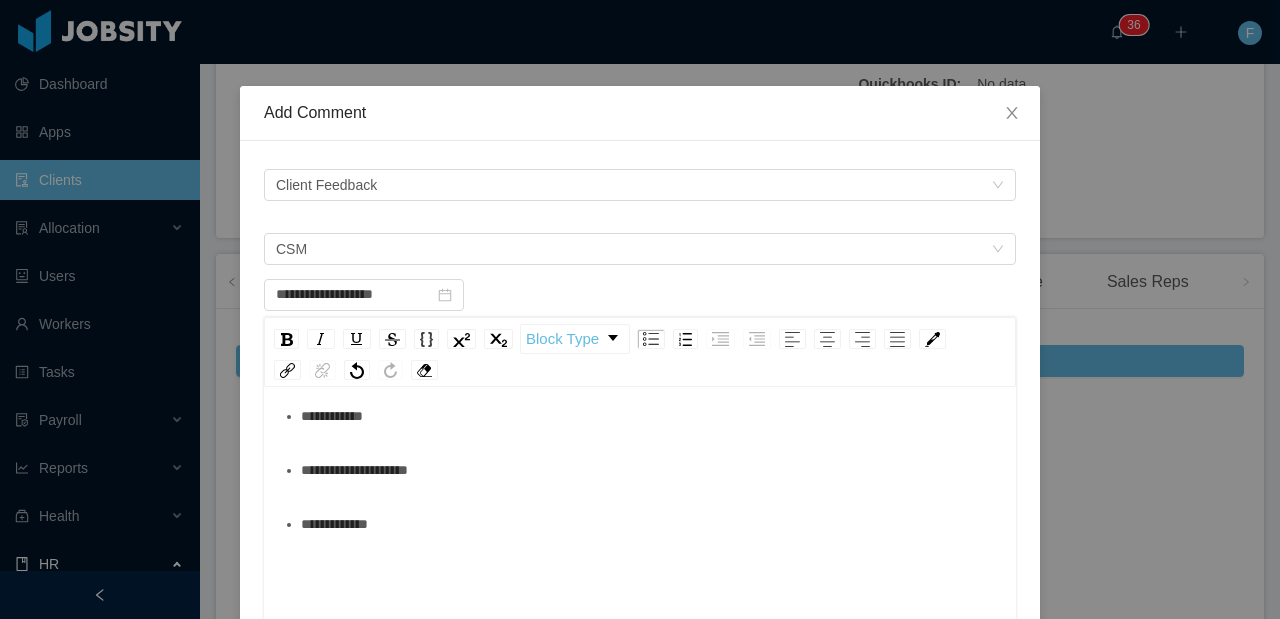 click on "**********" at bounding box center [651, 524] 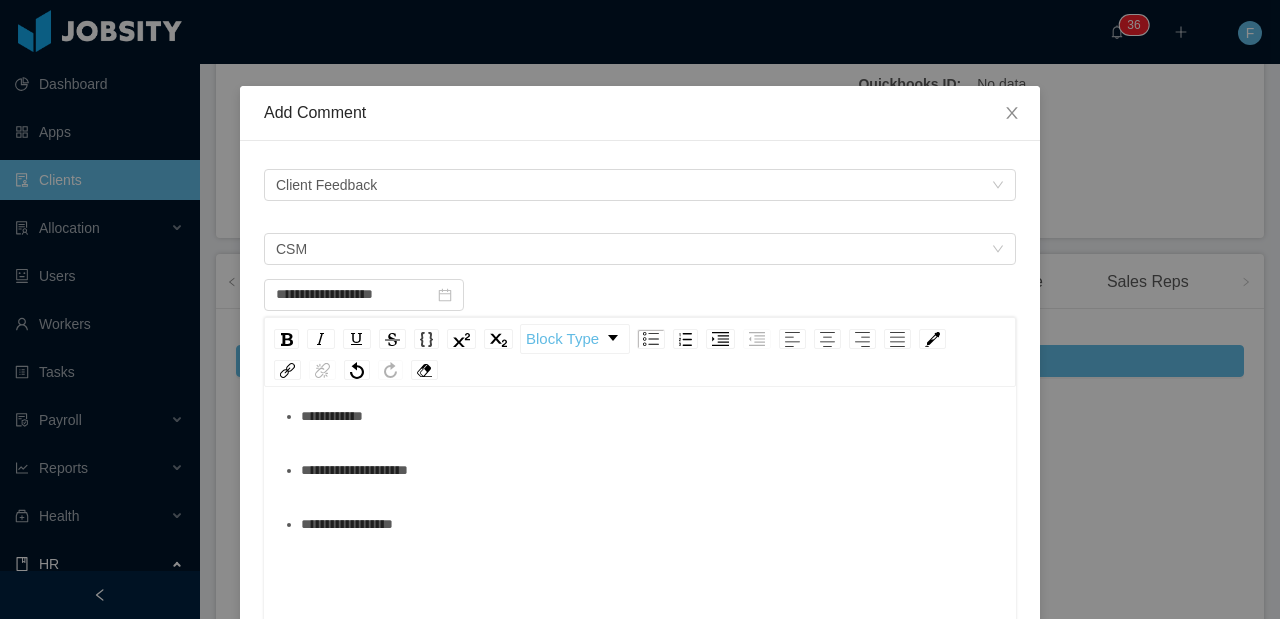 click on "**********" at bounding box center (651, 416) 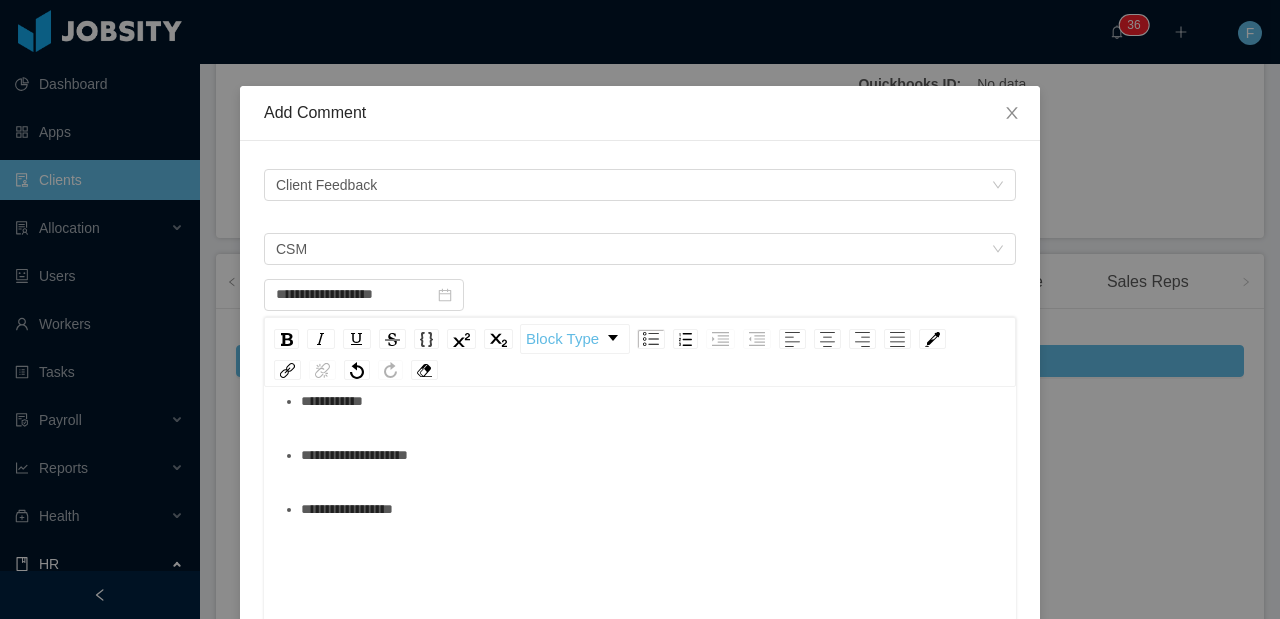 scroll, scrollTop: 46, scrollLeft: 0, axis: vertical 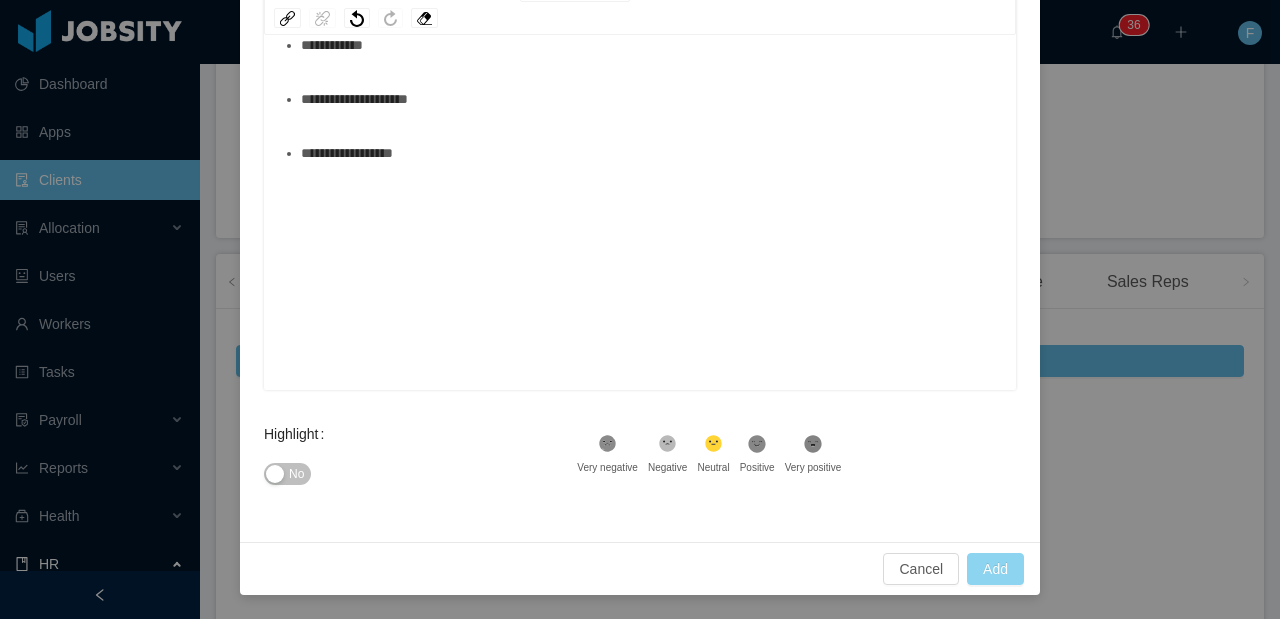 type on "**********" 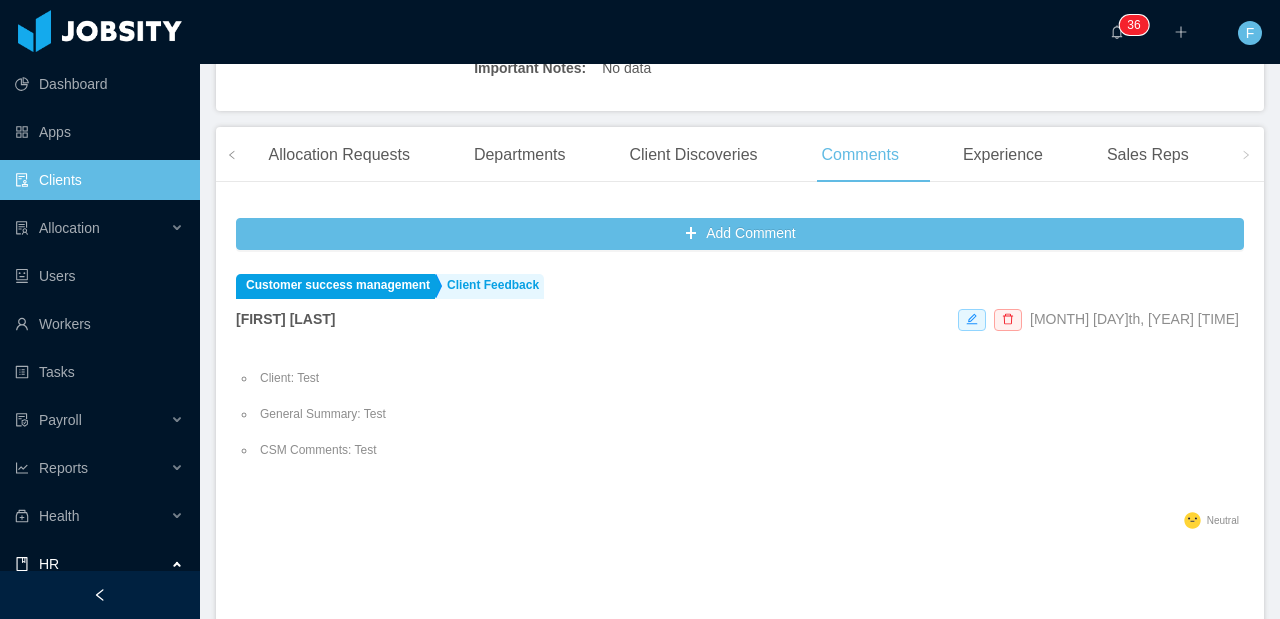 scroll, scrollTop: 587, scrollLeft: 0, axis: vertical 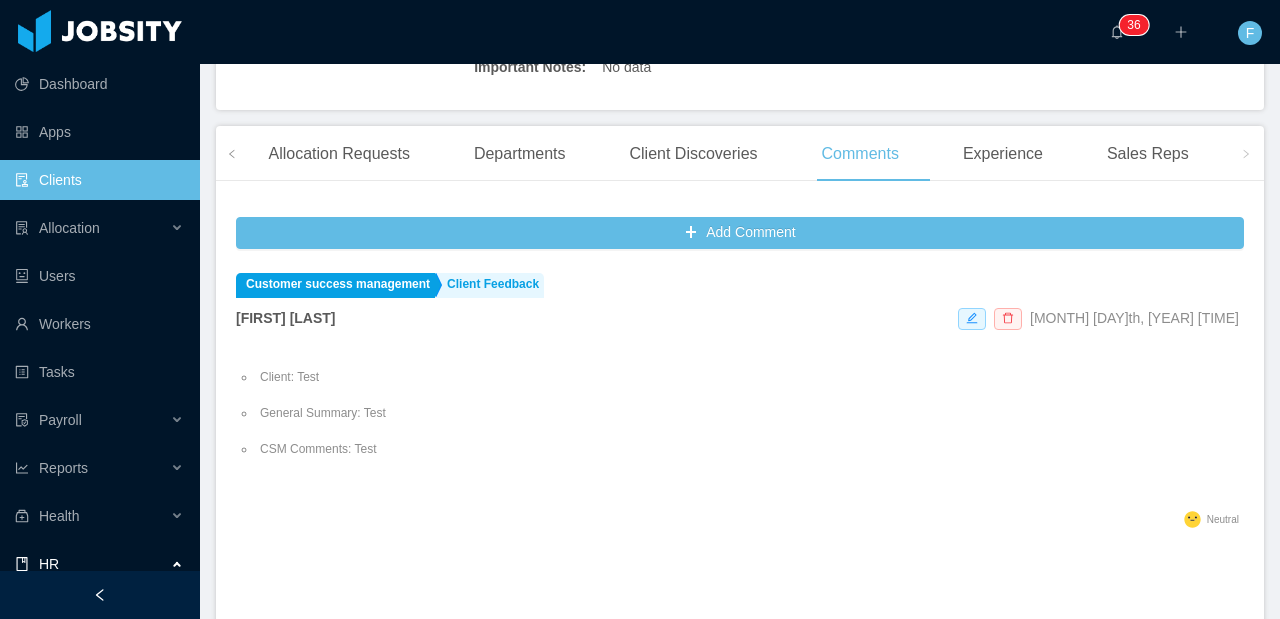 click 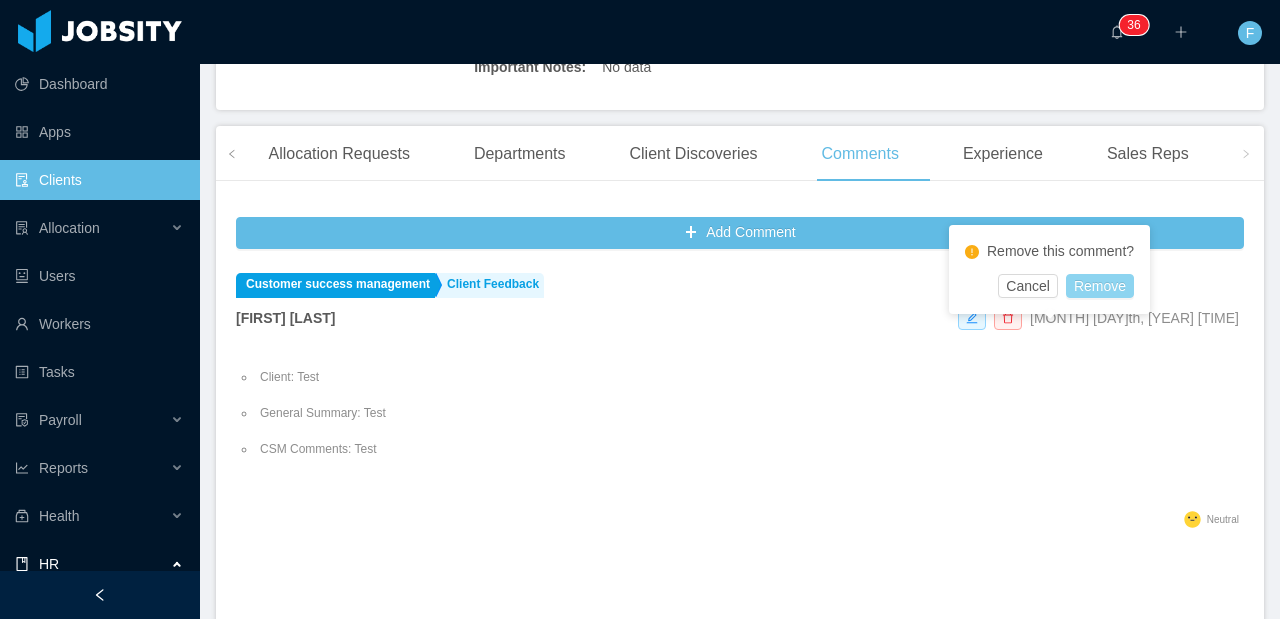 click on "Remove" at bounding box center (1100, 286) 